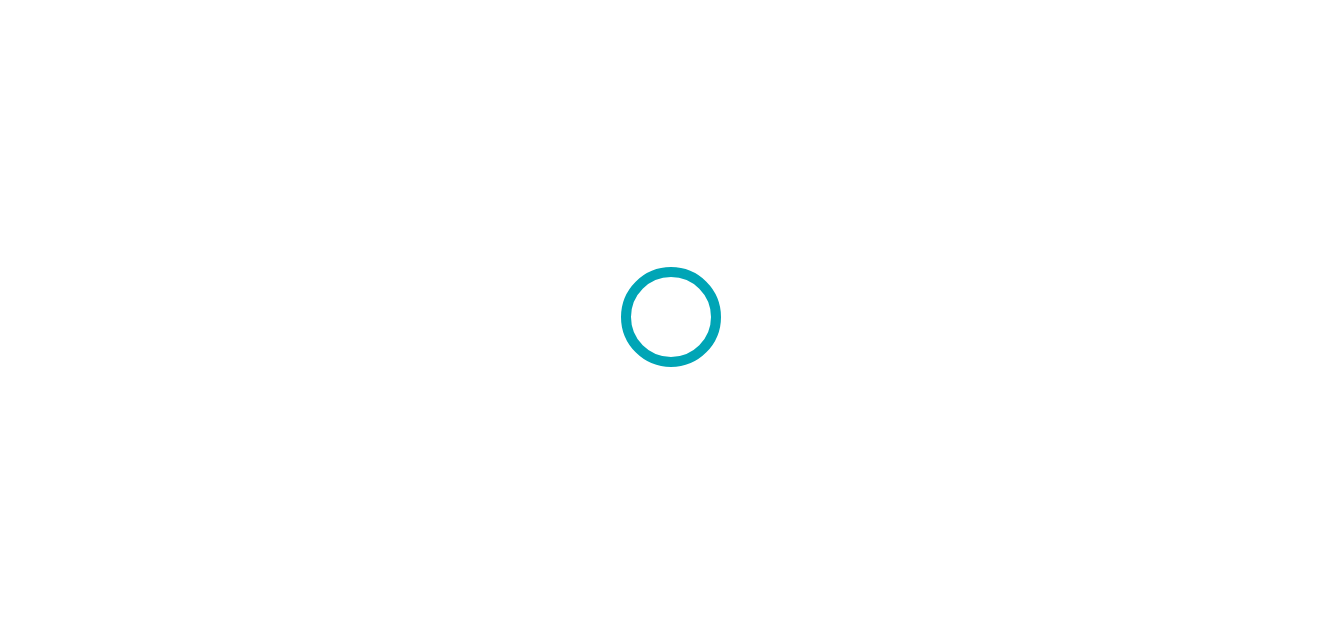 scroll, scrollTop: 0, scrollLeft: 0, axis: both 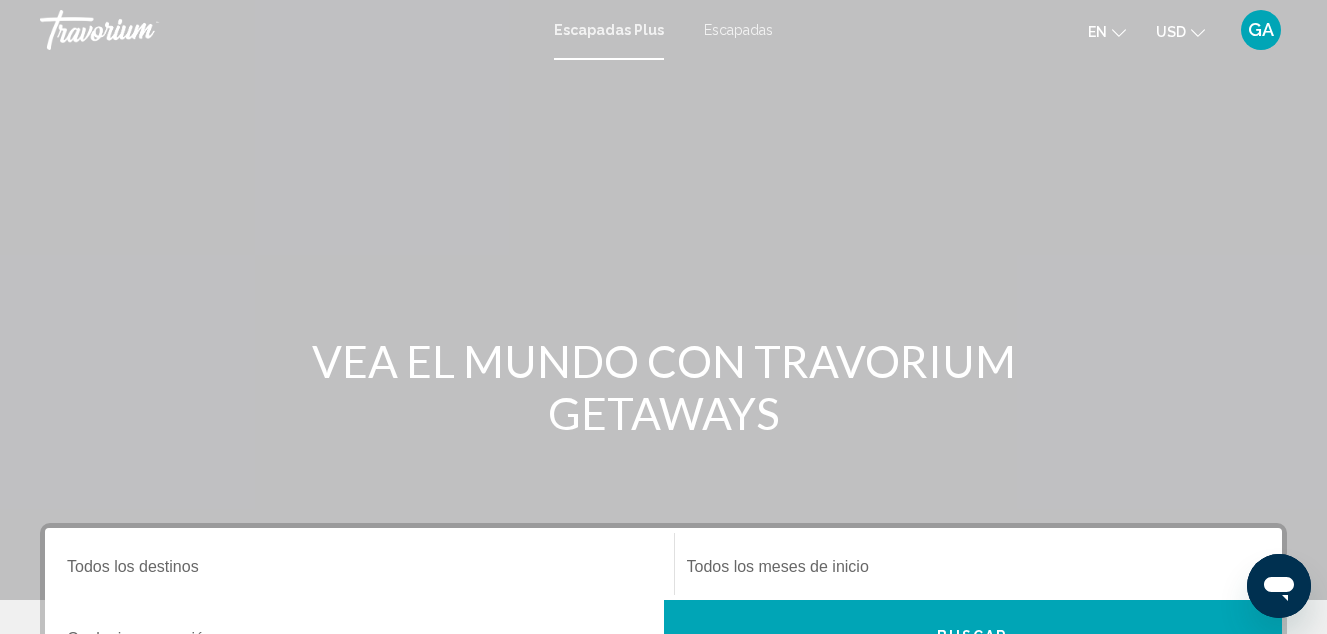 click on "Escapadas" at bounding box center [738, 30] 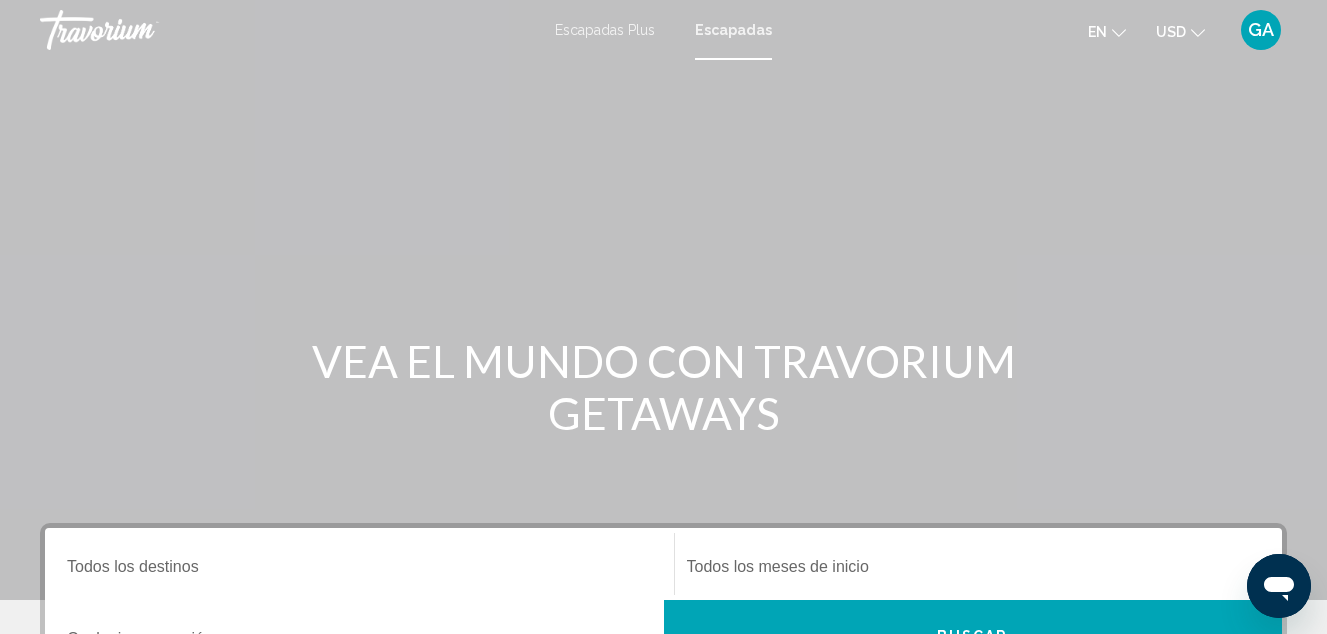 click 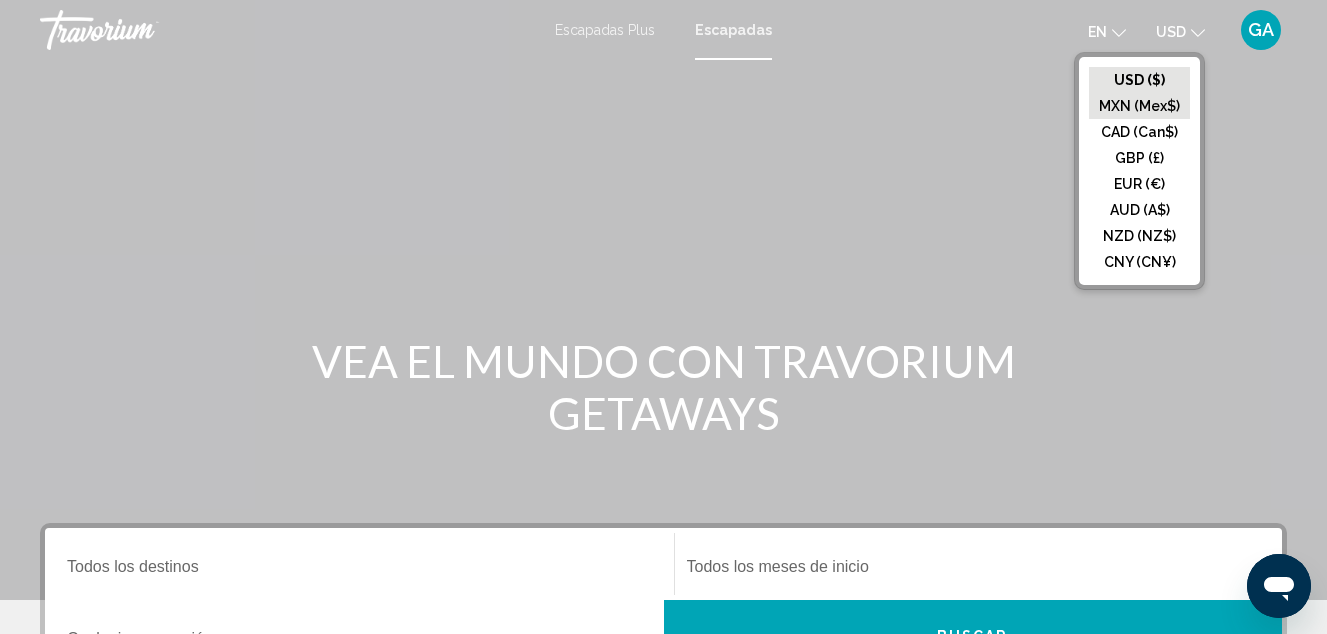 click on "MXN (Mex$)" 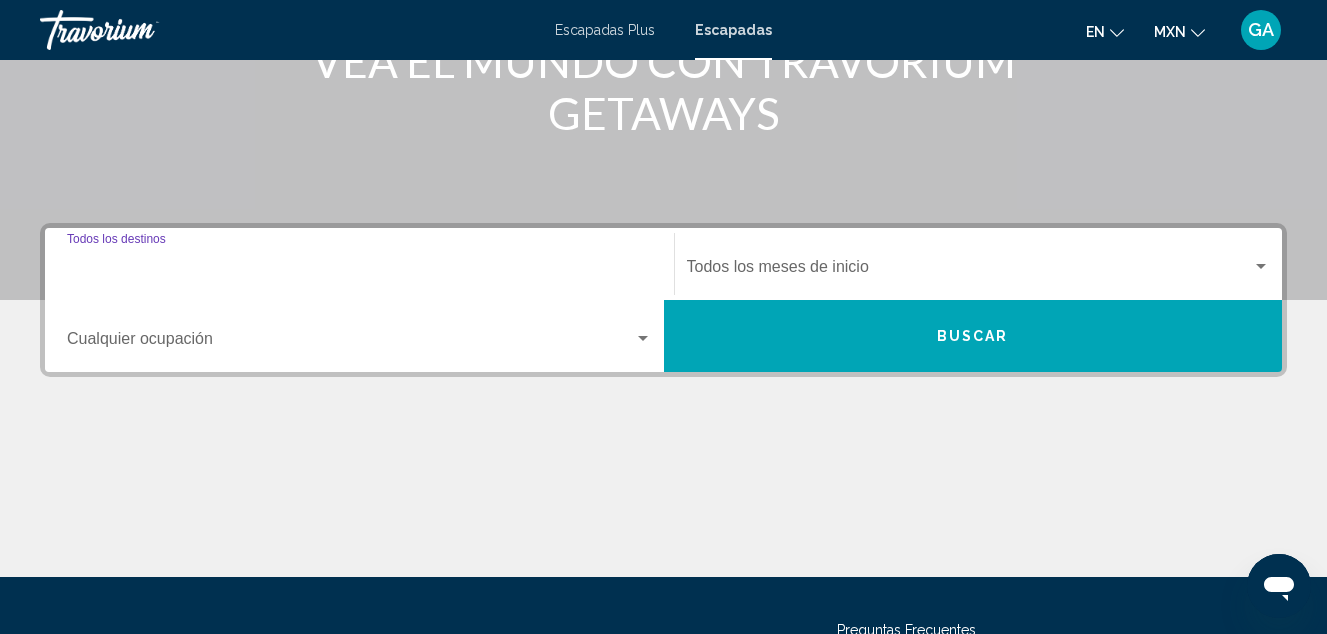 click on "Destination Todos los destinos" at bounding box center (359, 271) 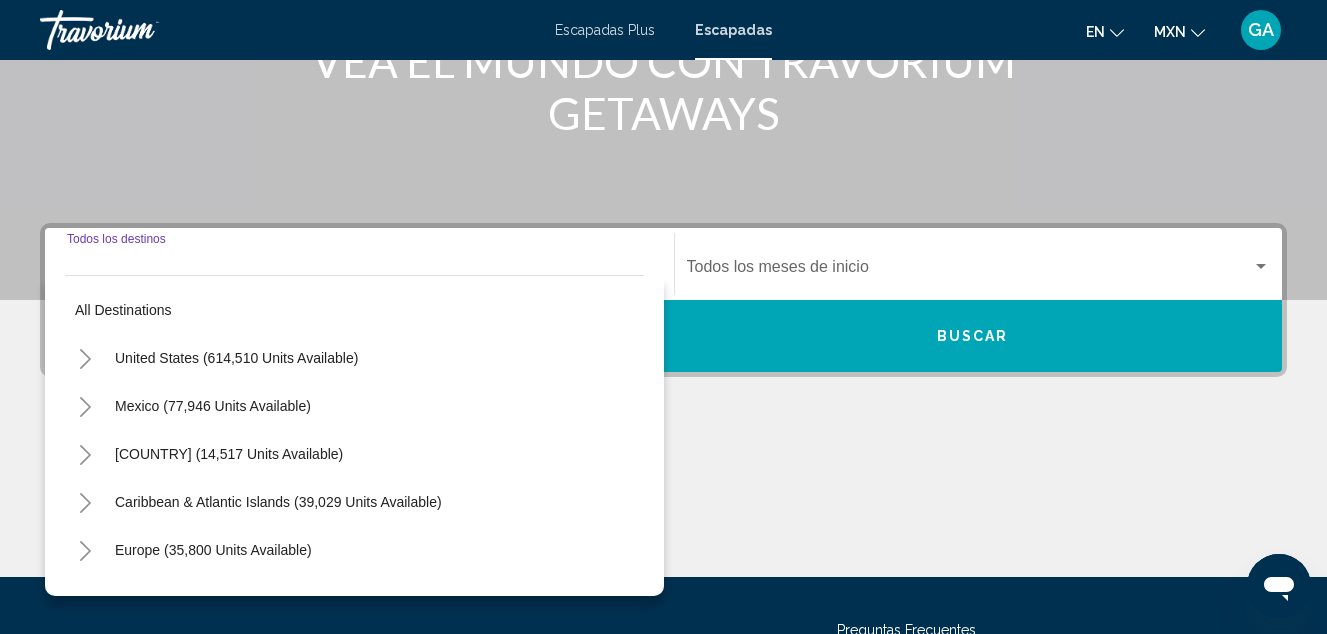 scroll, scrollTop: 458, scrollLeft: 0, axis: vertical 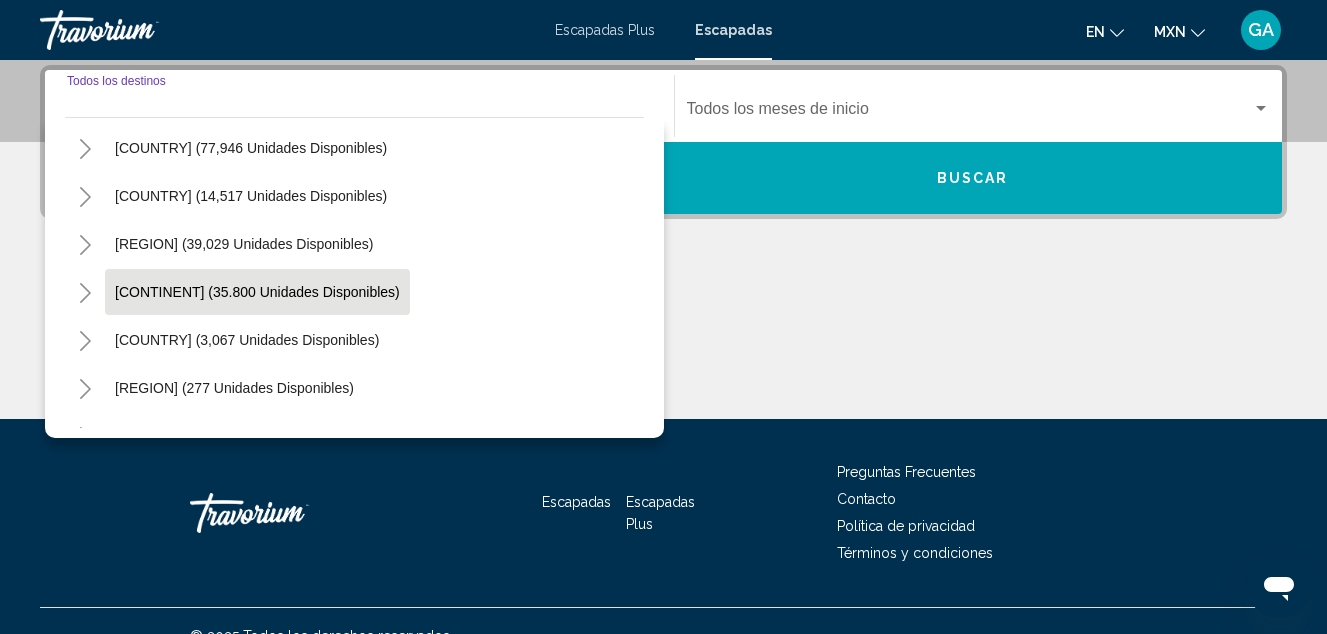click on "[CONTINENT] (35.800 unidades disponibles)" at bounding box center [247, 340] 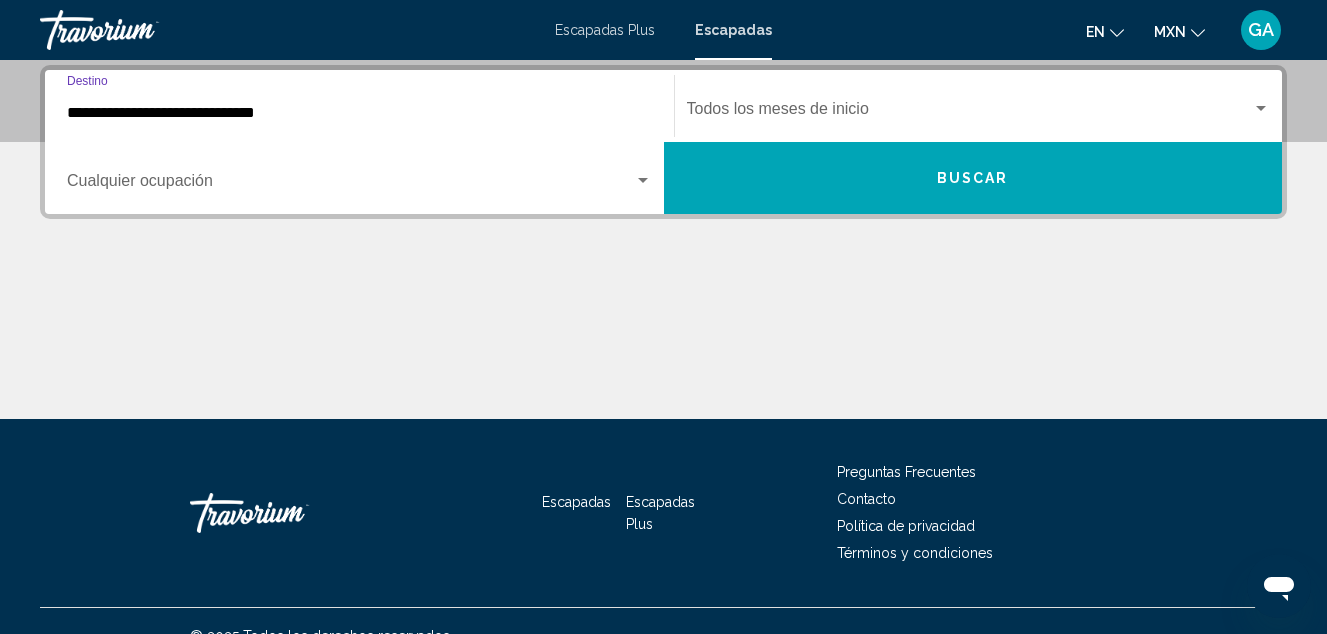 click on "**********" at bounding box center [359, 113] 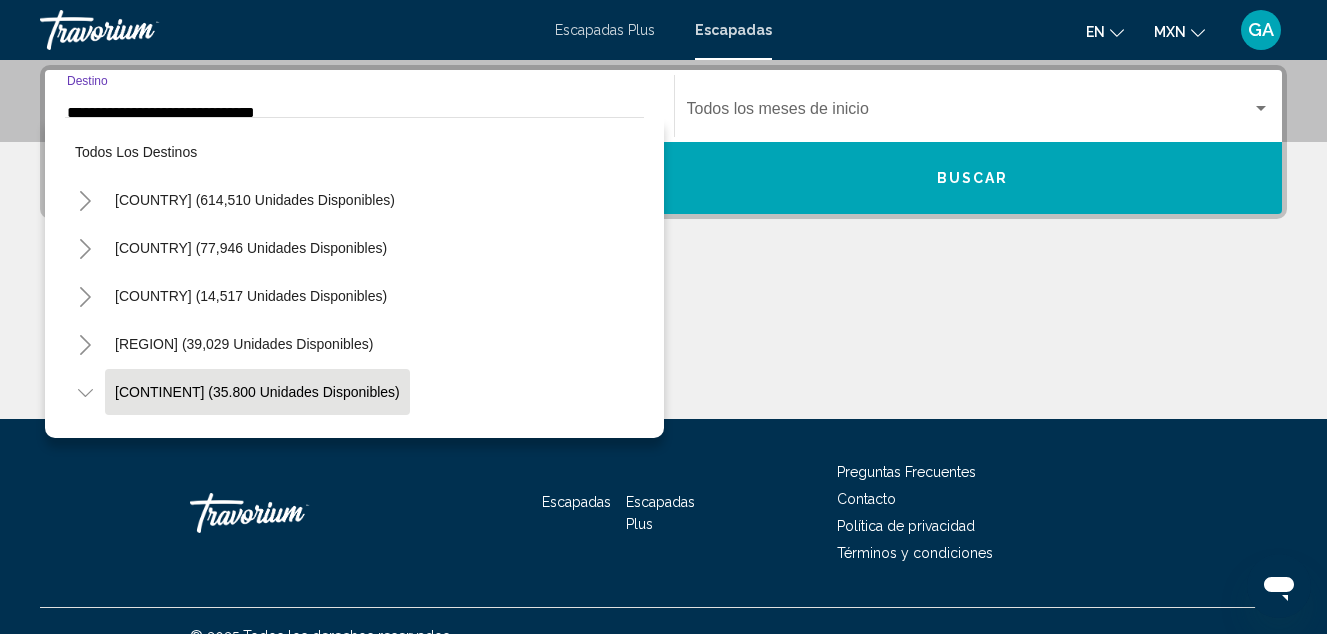 scroll, scrollTop: 414, scrollLeft: 0, axis: vertical 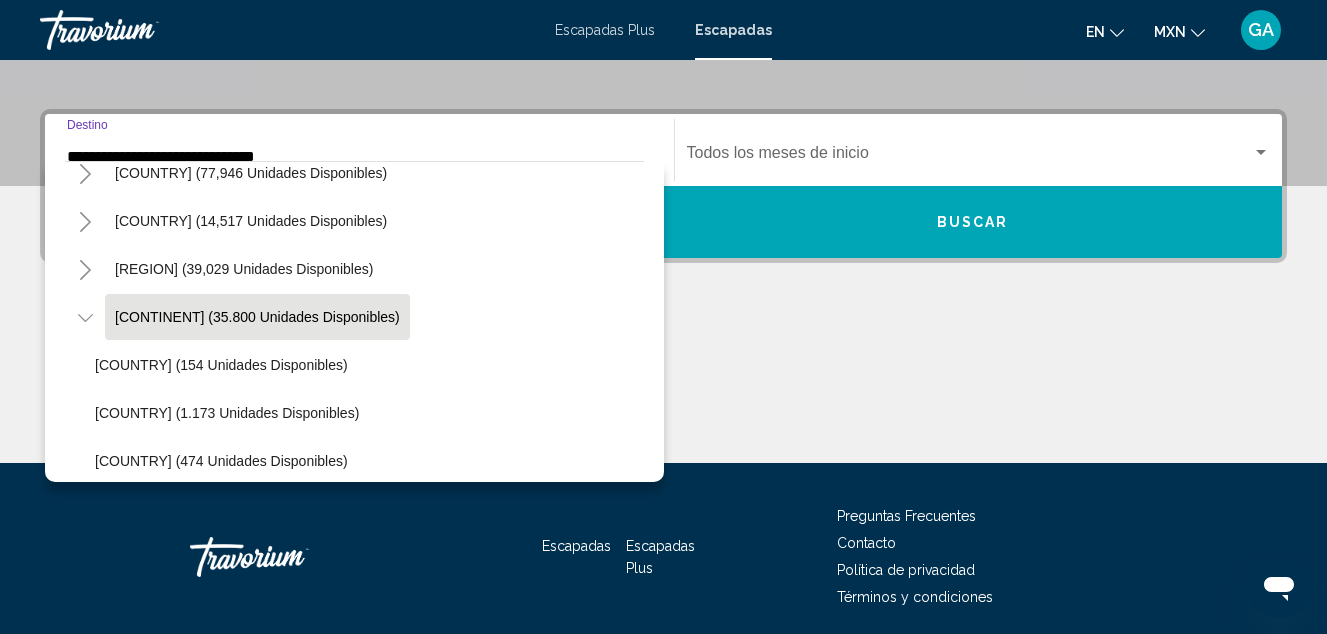 click 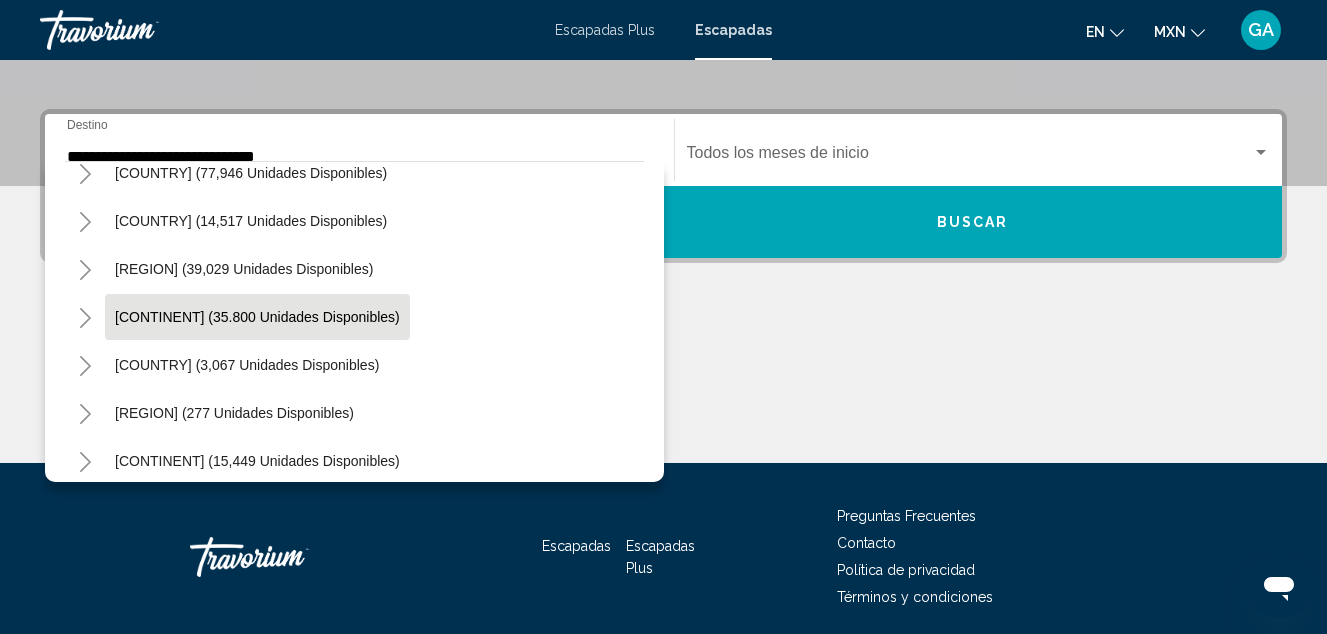 click 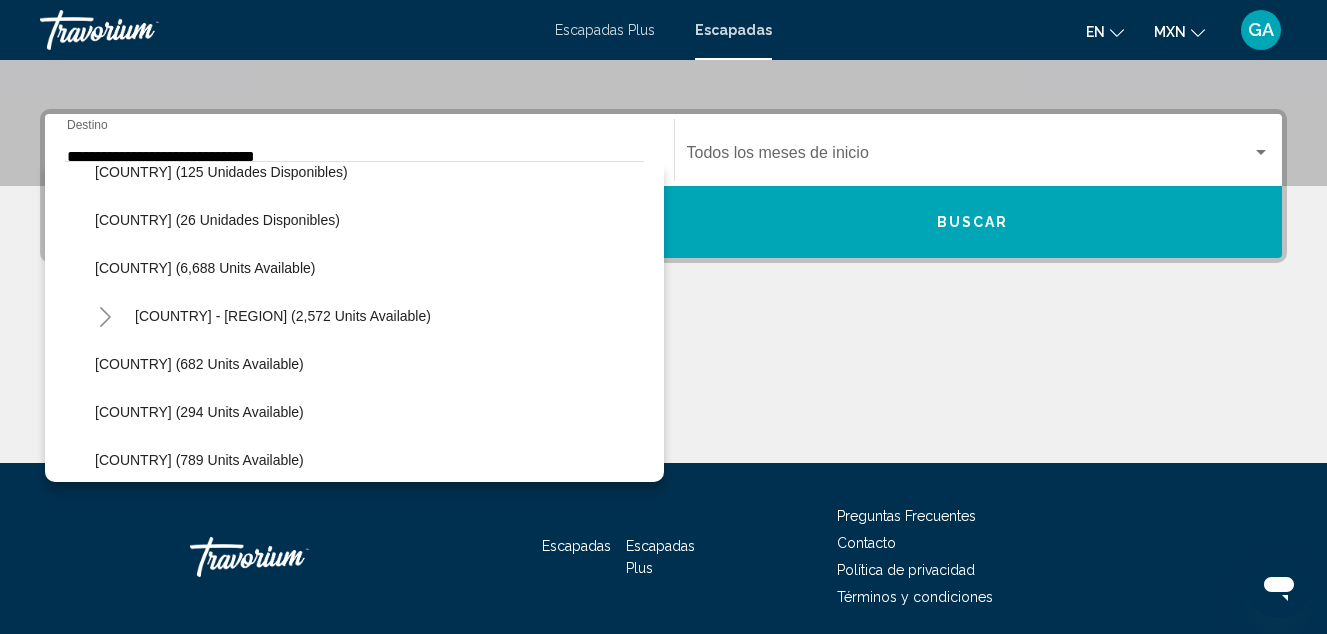 scroll, scrollTop: 1019, scrollLeft: 0, axis: vertical 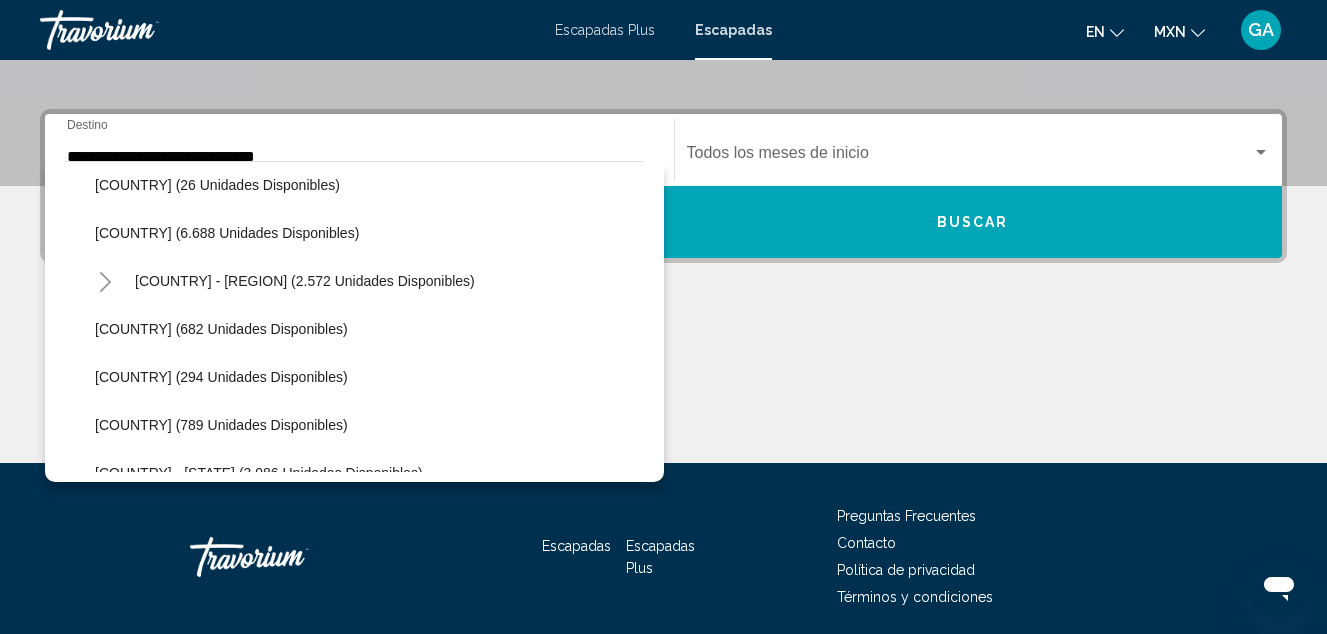 click 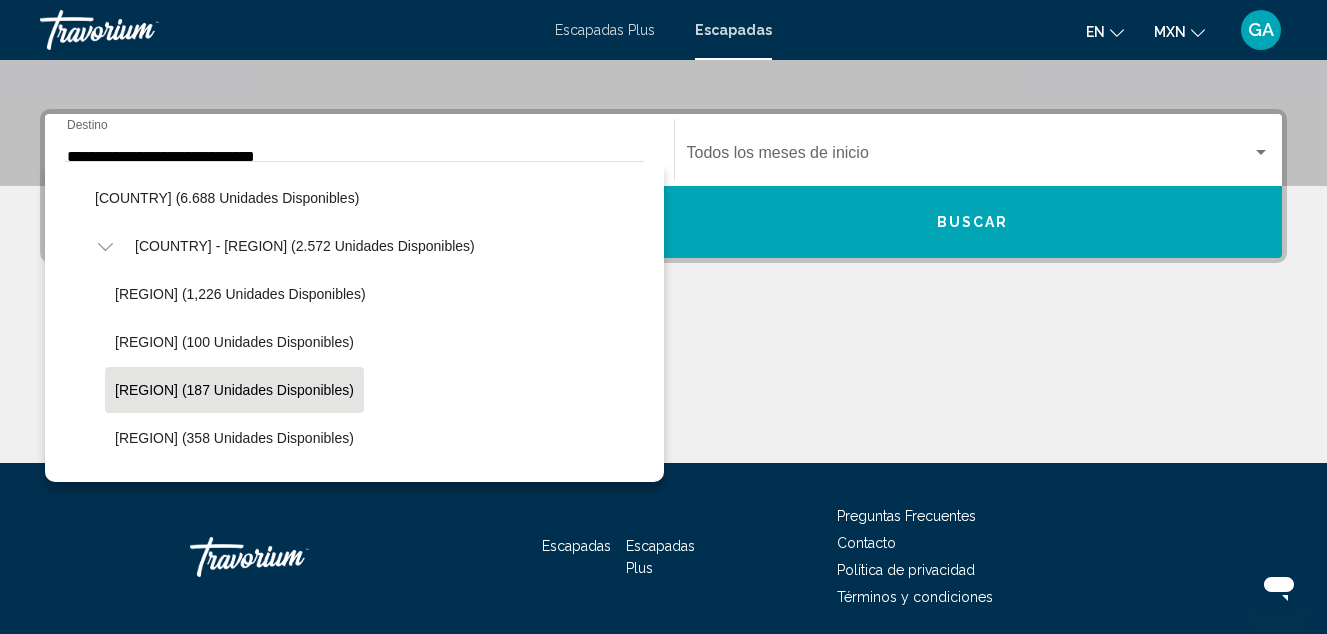 scroll, scrollTop: 1019, scrollLeft: 0, axis: vertical 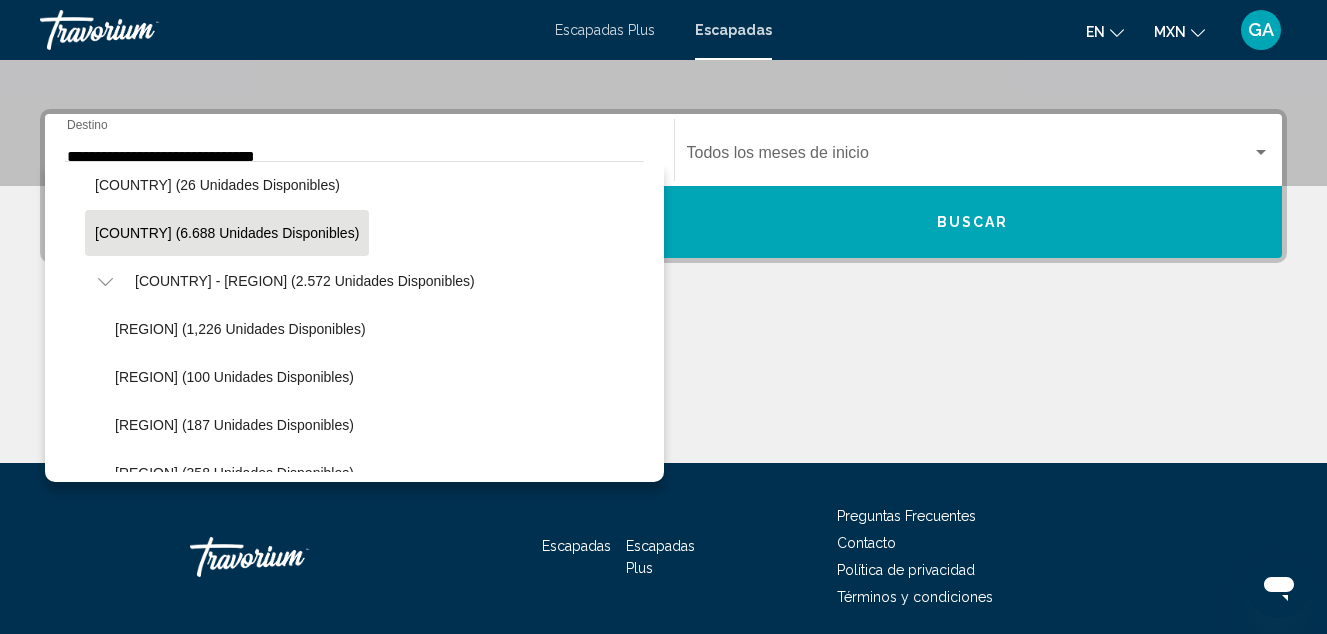 click on "[COUNTRY] (6.688 unidades disponibles)" 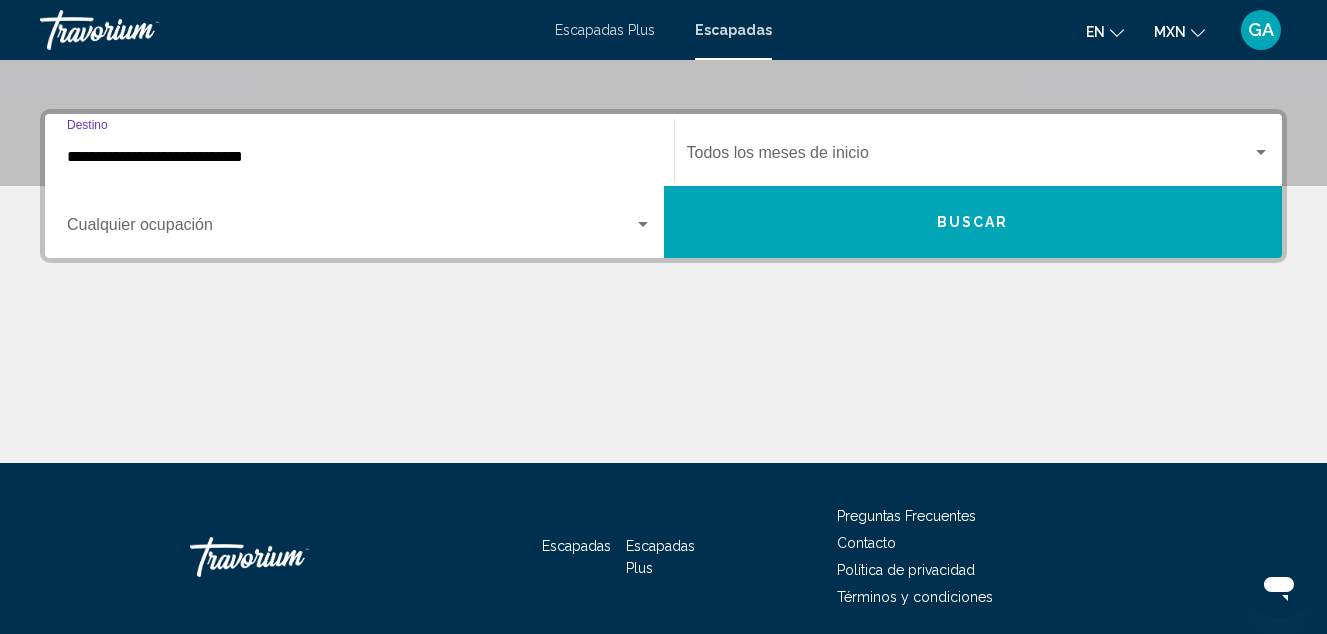 scroll, scrollTop: 458, scrollLeft: 0, axis: vertical 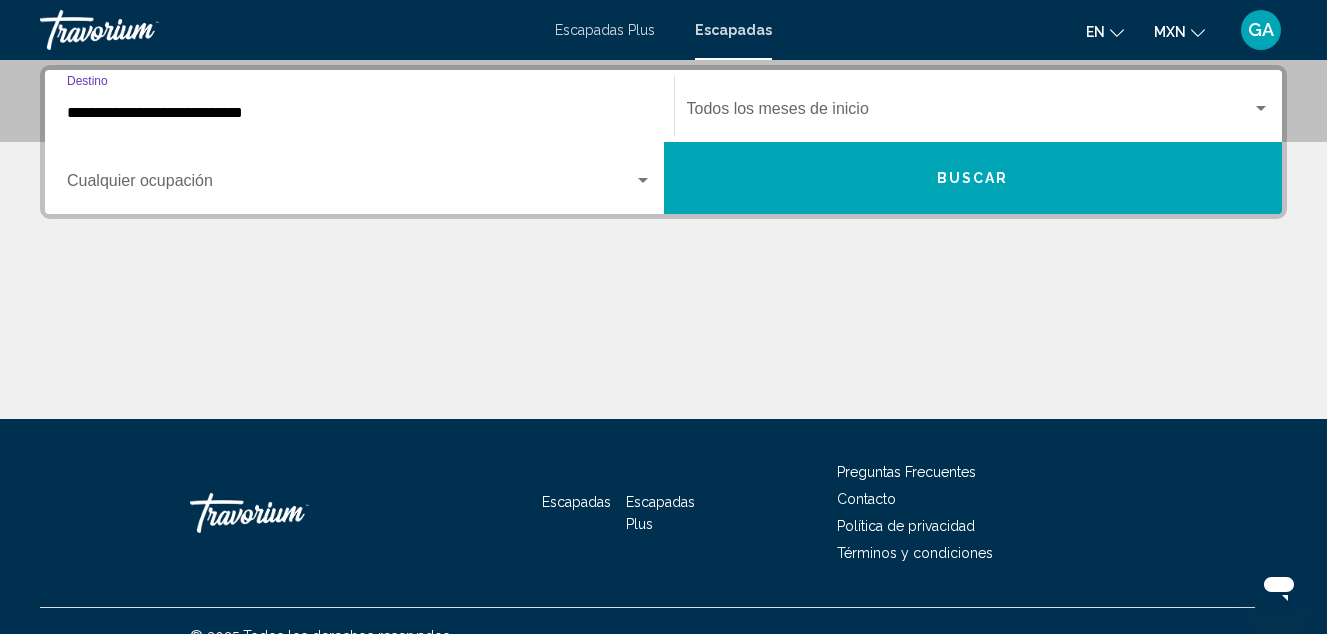 click at bounding box center [350, 185] 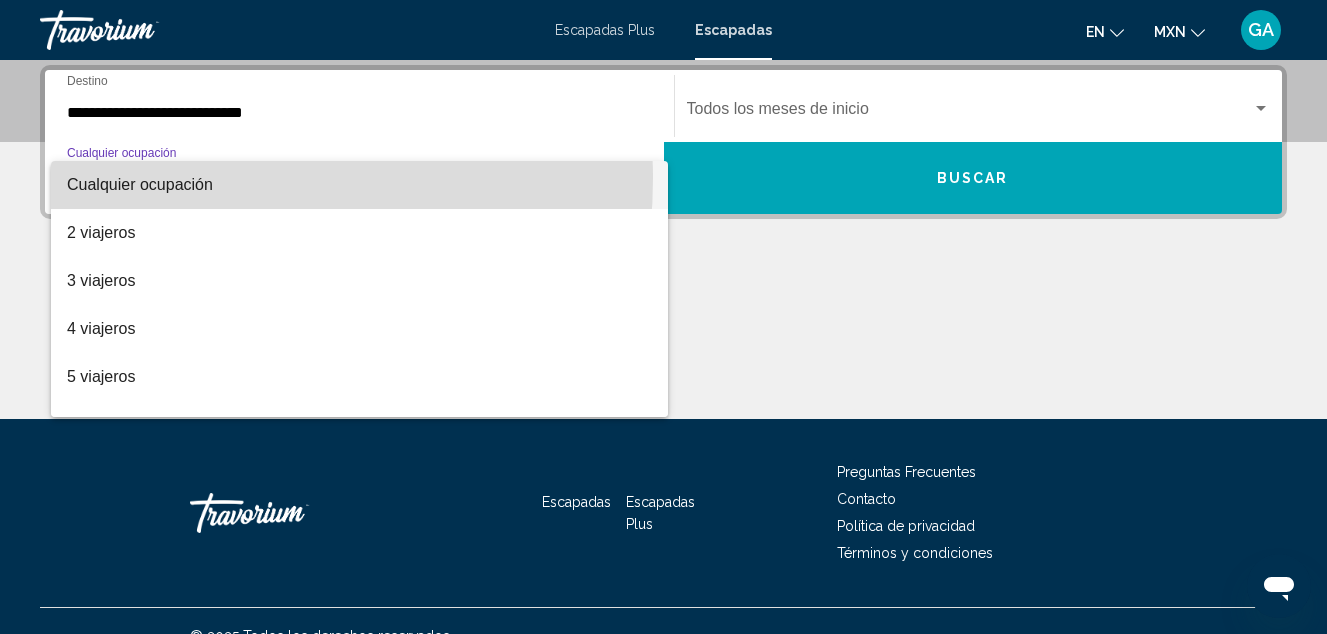 click on "Cualquier ocupación" at bounding box center (140, 184) 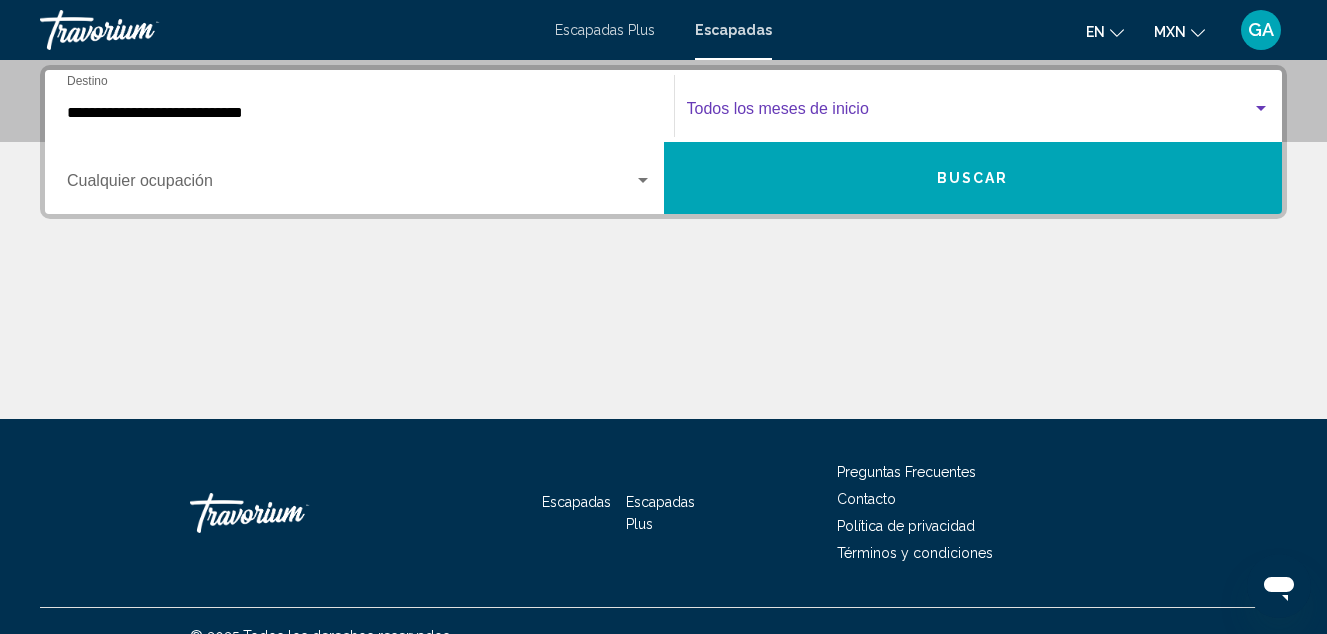 click at bounding box center [970, 113] 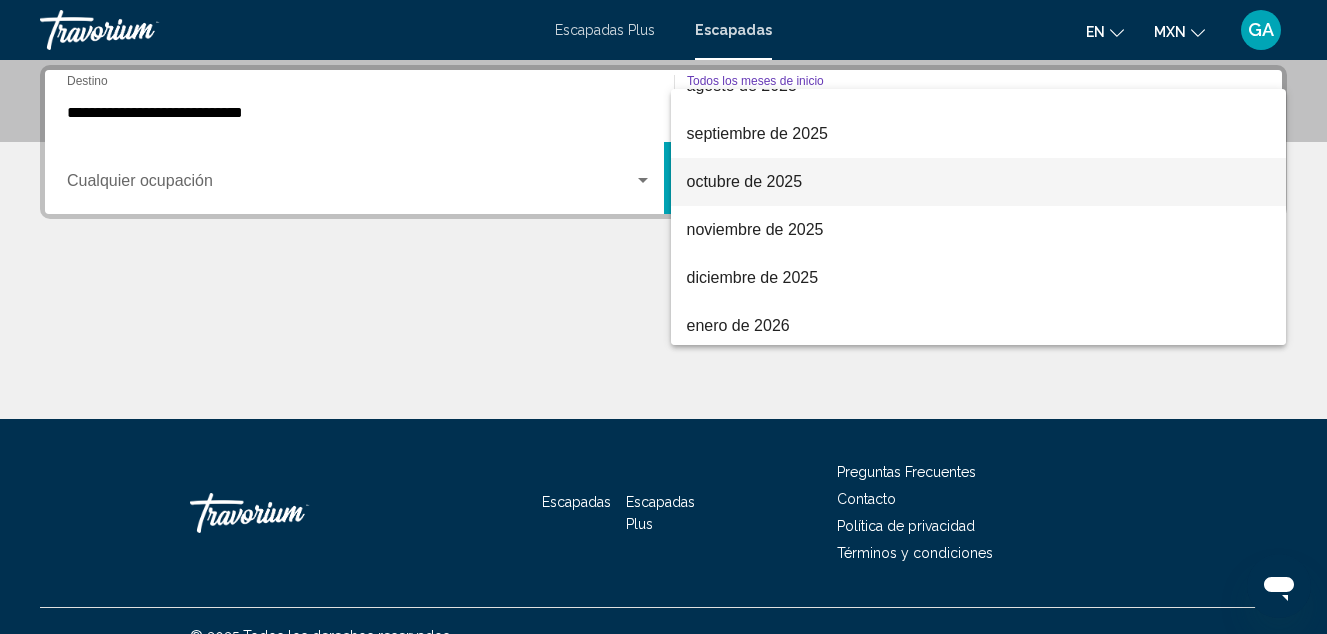scroll, scrollTop: 100, scrollLeft: 0, axis: vertical 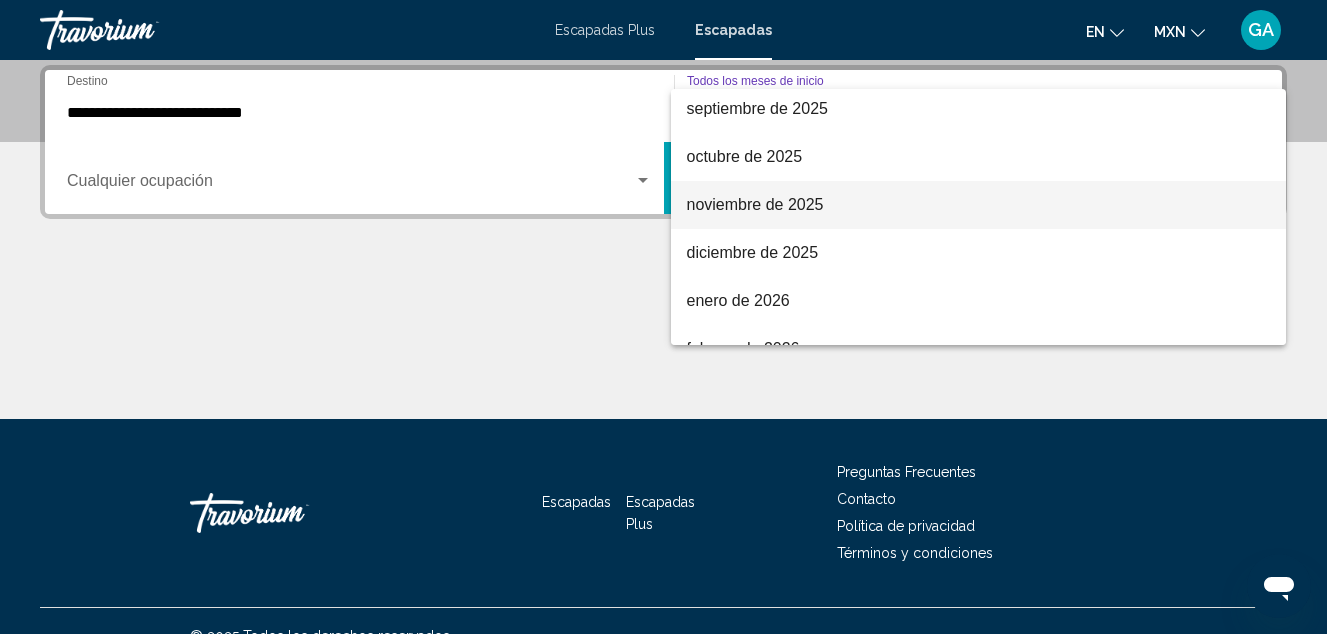 click on "noviembre de 2025" at bounding box center (755, 204) 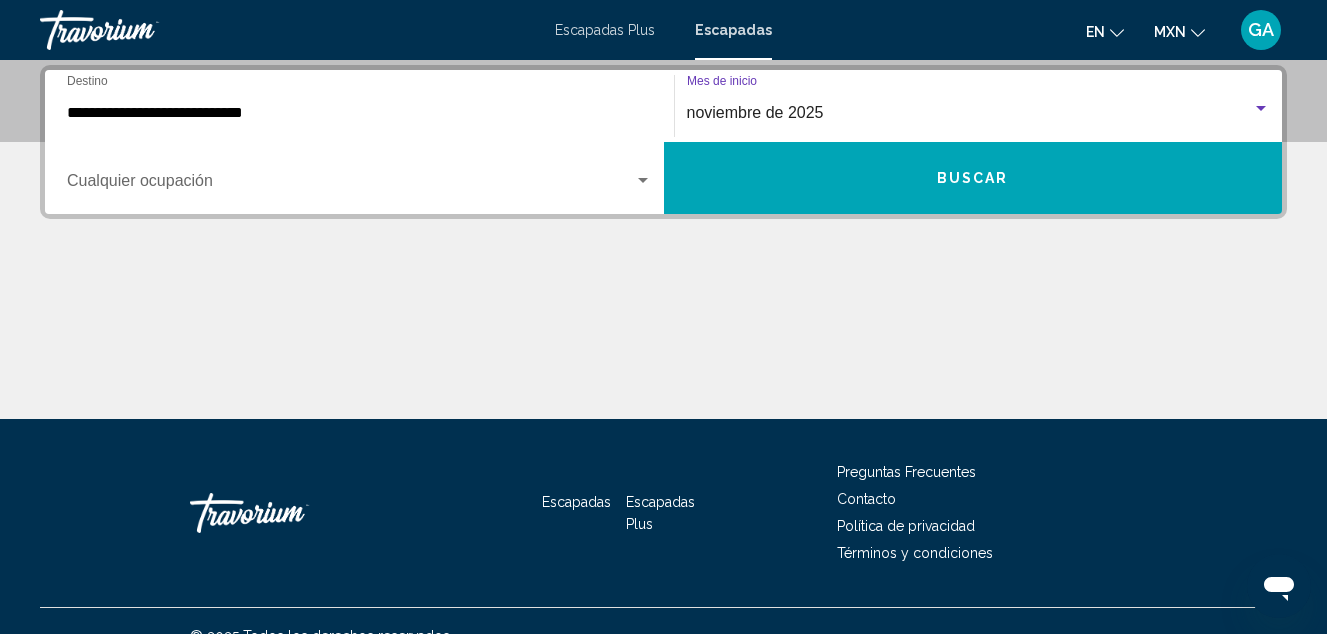 click on "Buscar" at bounding box center [973, 179] 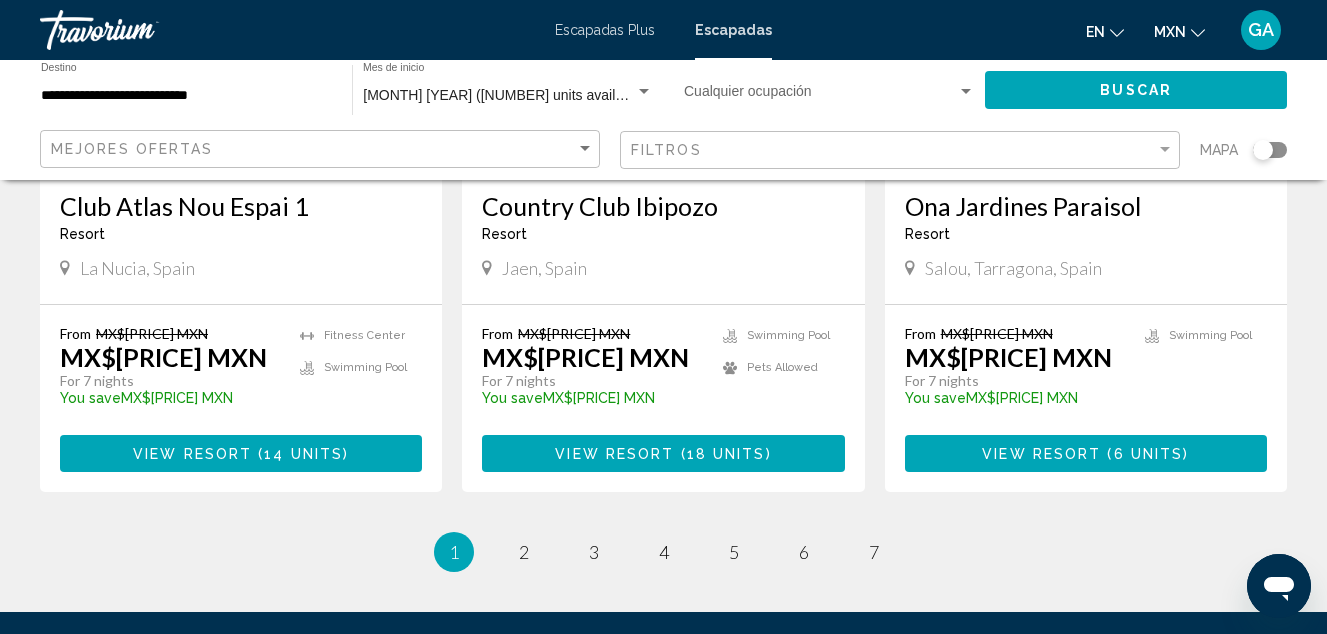 scroll, scrollTop: 2216, scrollLeft: 0, axis: vertical 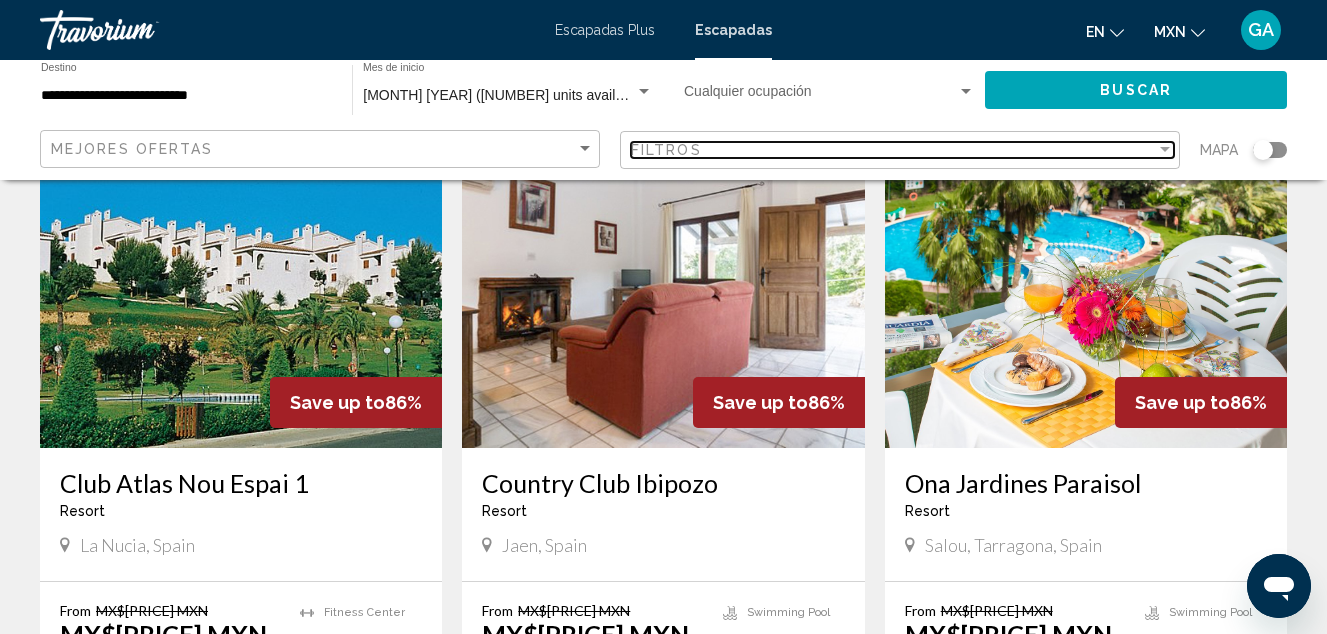 click on "Filtros" at bounding box center [666, 150] 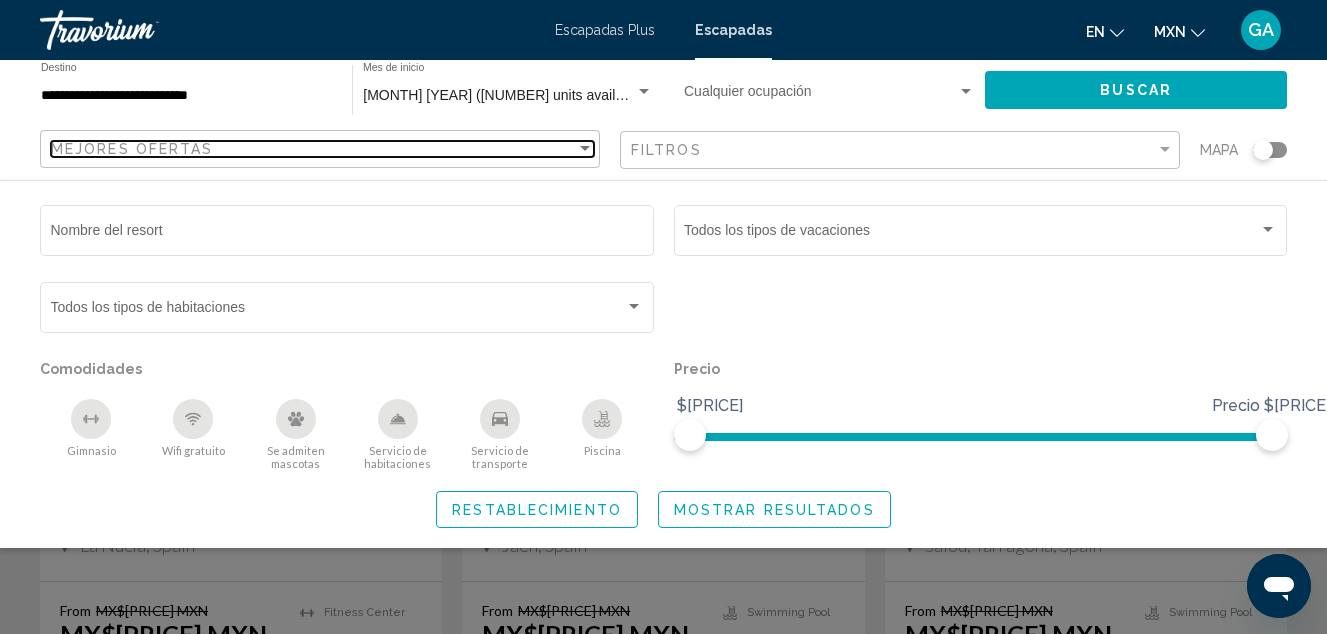 click on "Mejores ofertas" at bounding box center (313, 149) 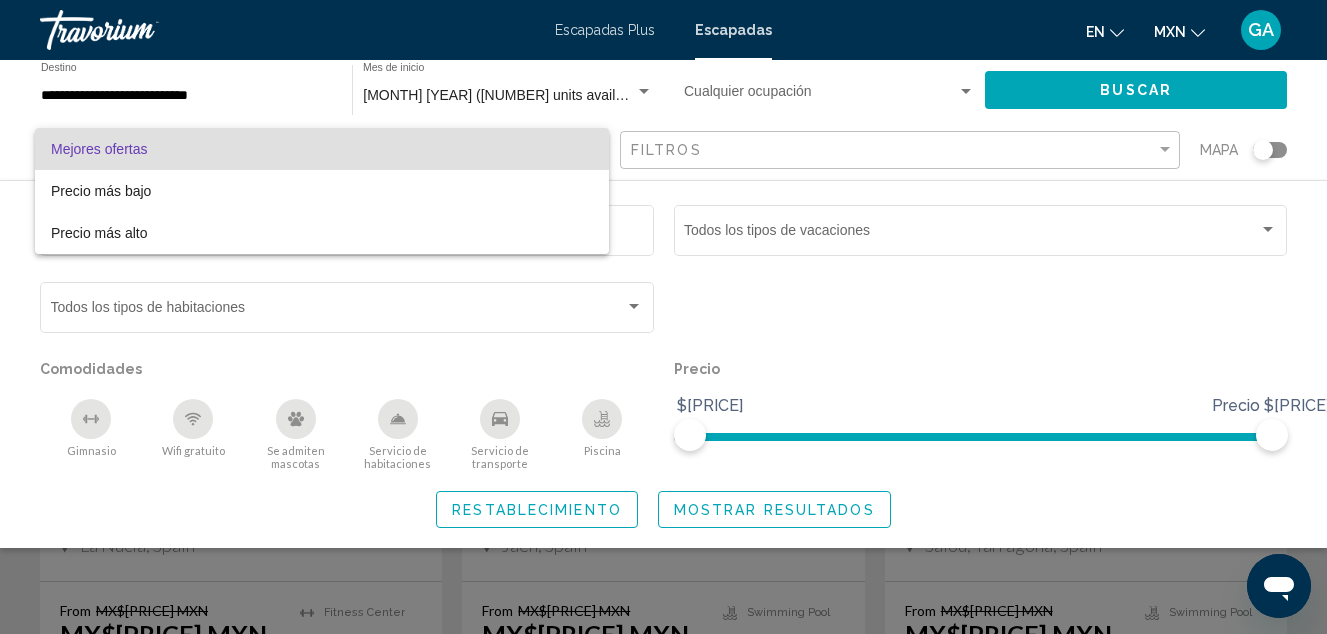 click on "Mejores ofertas" at bounding box center (322, 149) 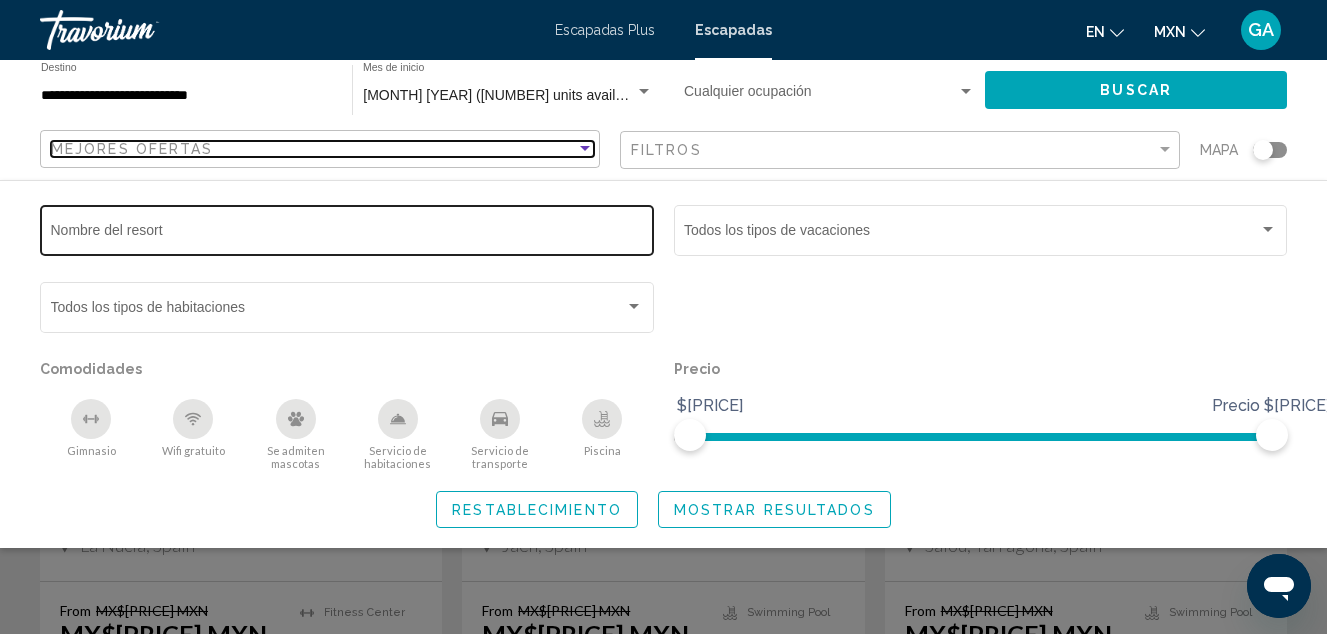 scroll, scrollTop: 1716, scrollLeft: 0, axis: vertical 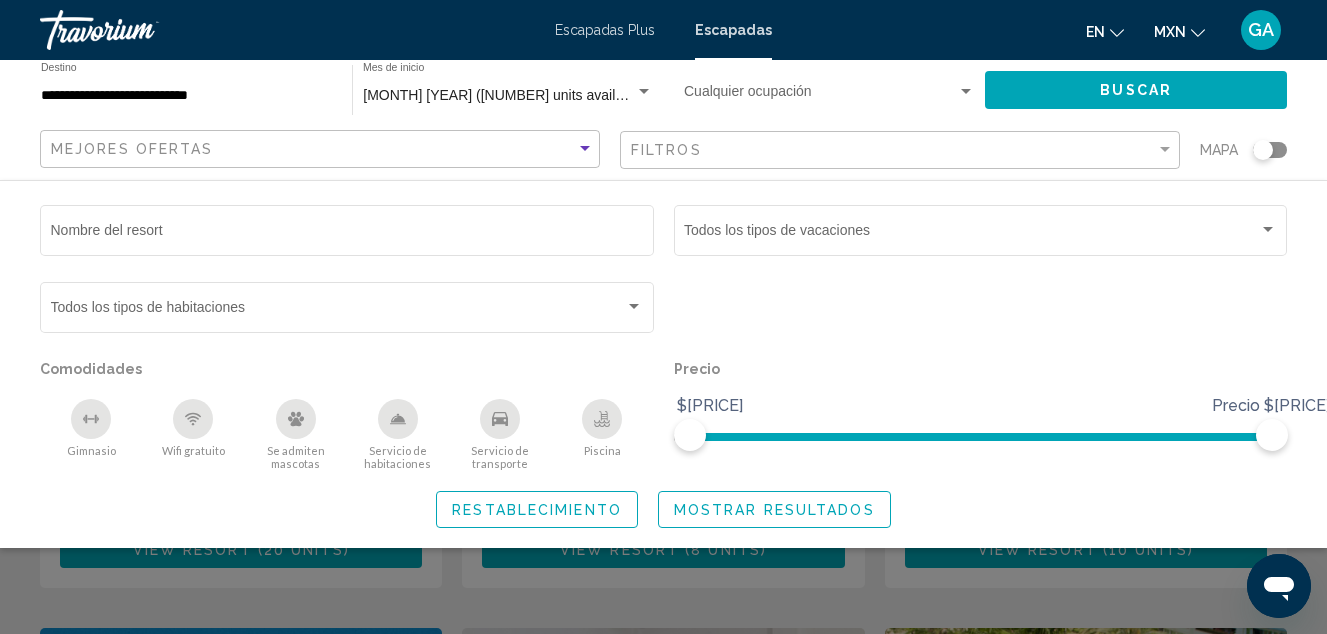 click 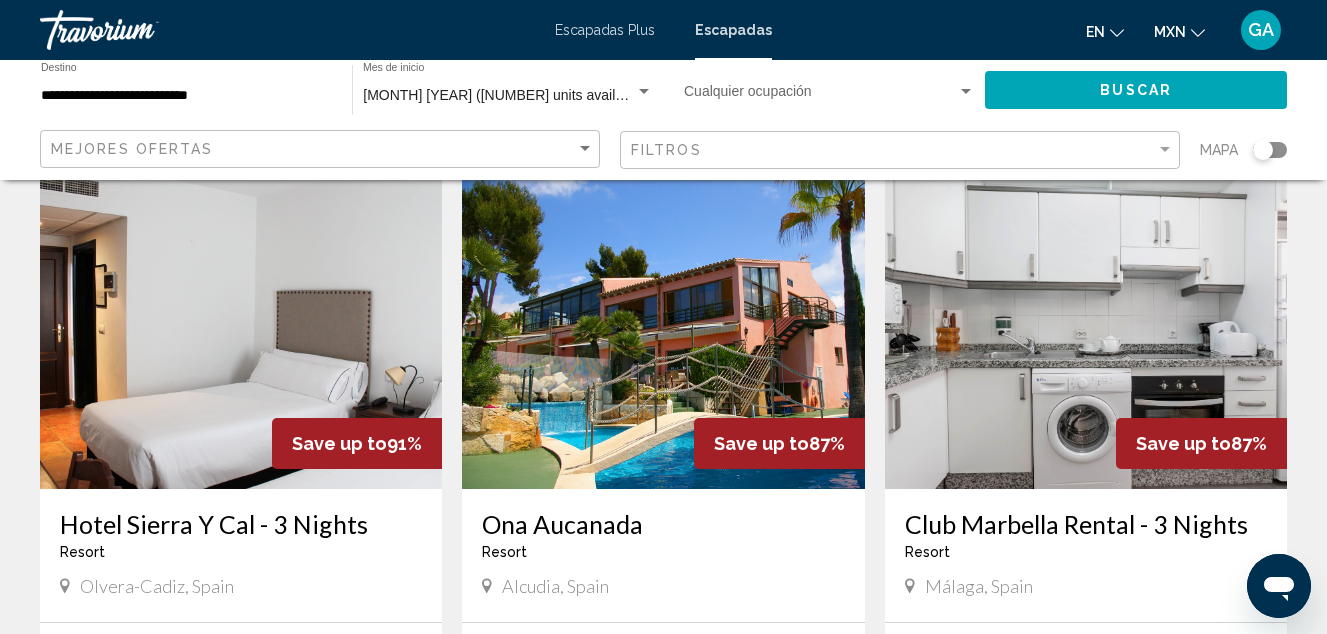 scroll, scrollTop: 0, scrollLeft: 0, axis: both 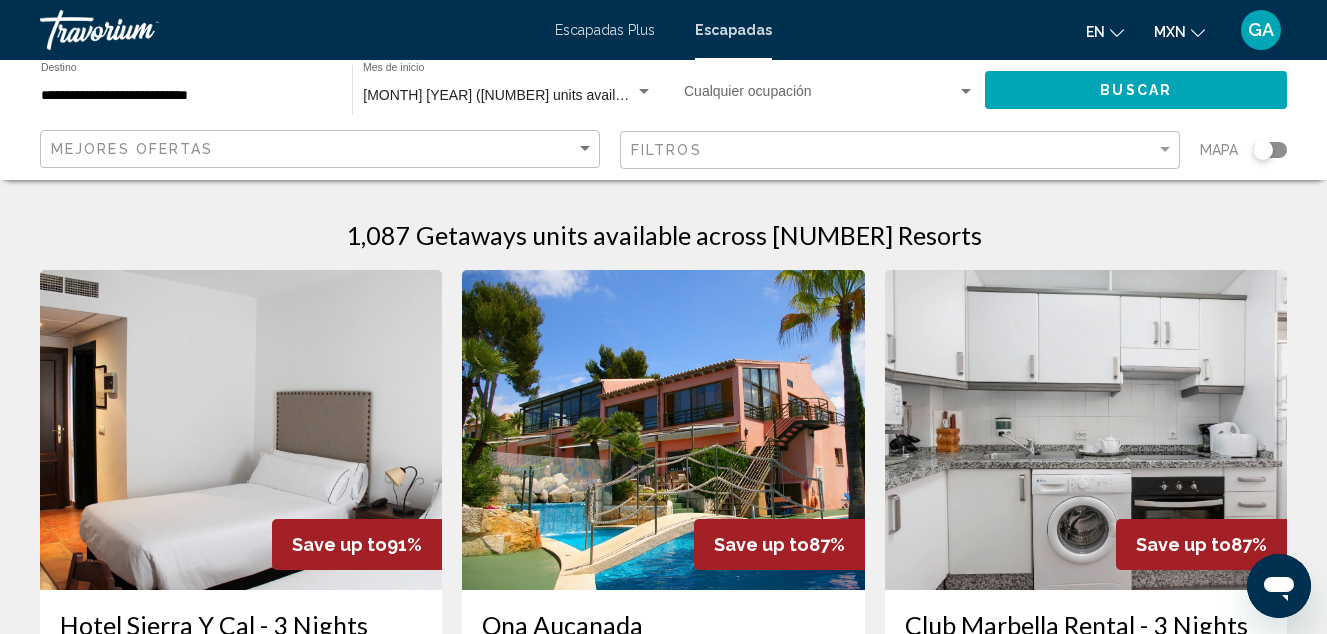click on "Escapadas Plus" at bounding box center (605, 30) 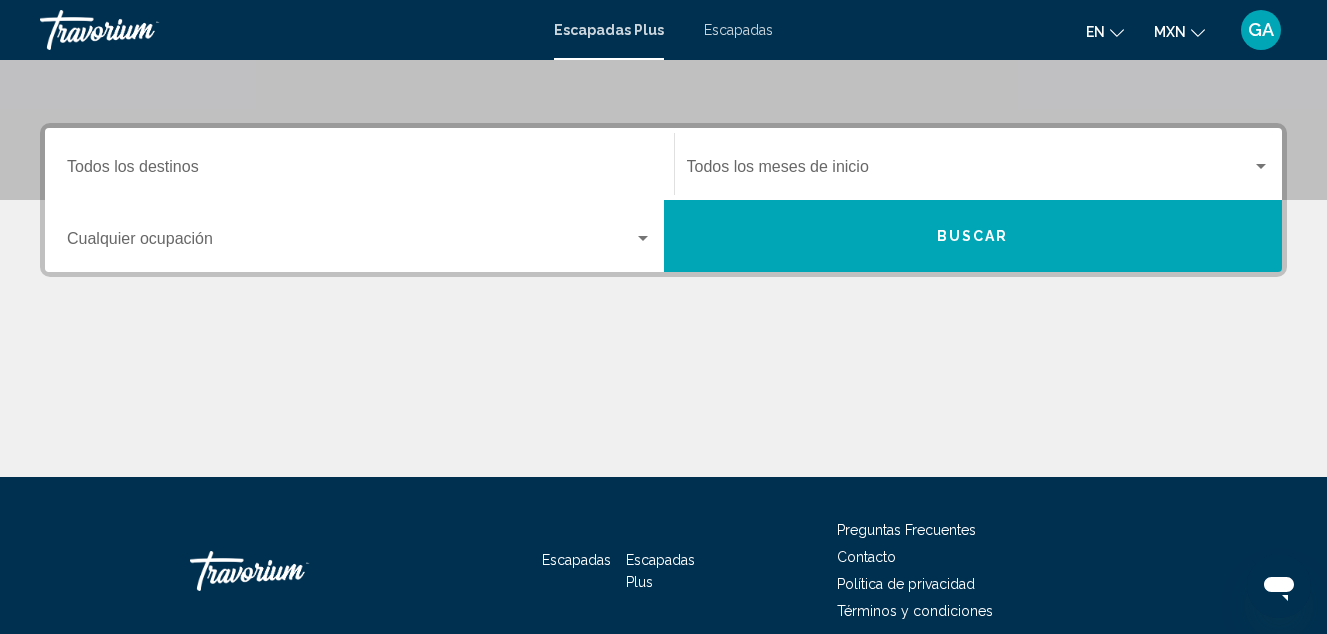 click on "Destination Todos los destinos" at bounding box center (359, 164) 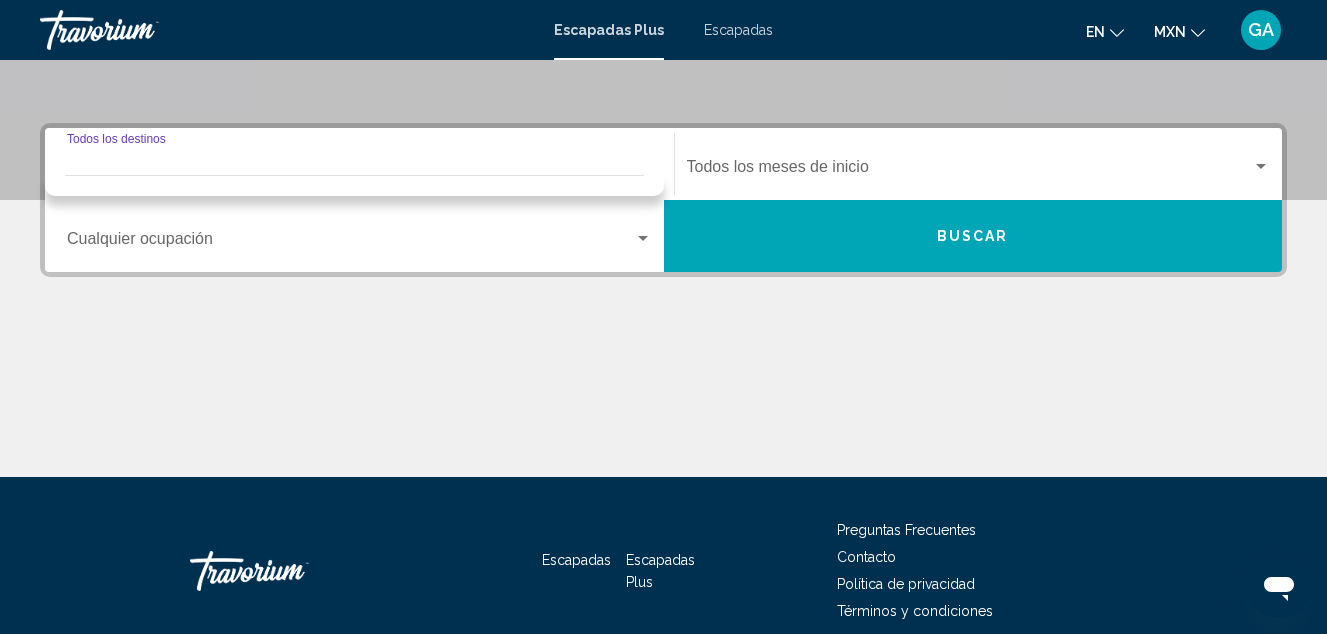 scroll, scrollTop: 458, scrollLeft: 0, axis: vertical 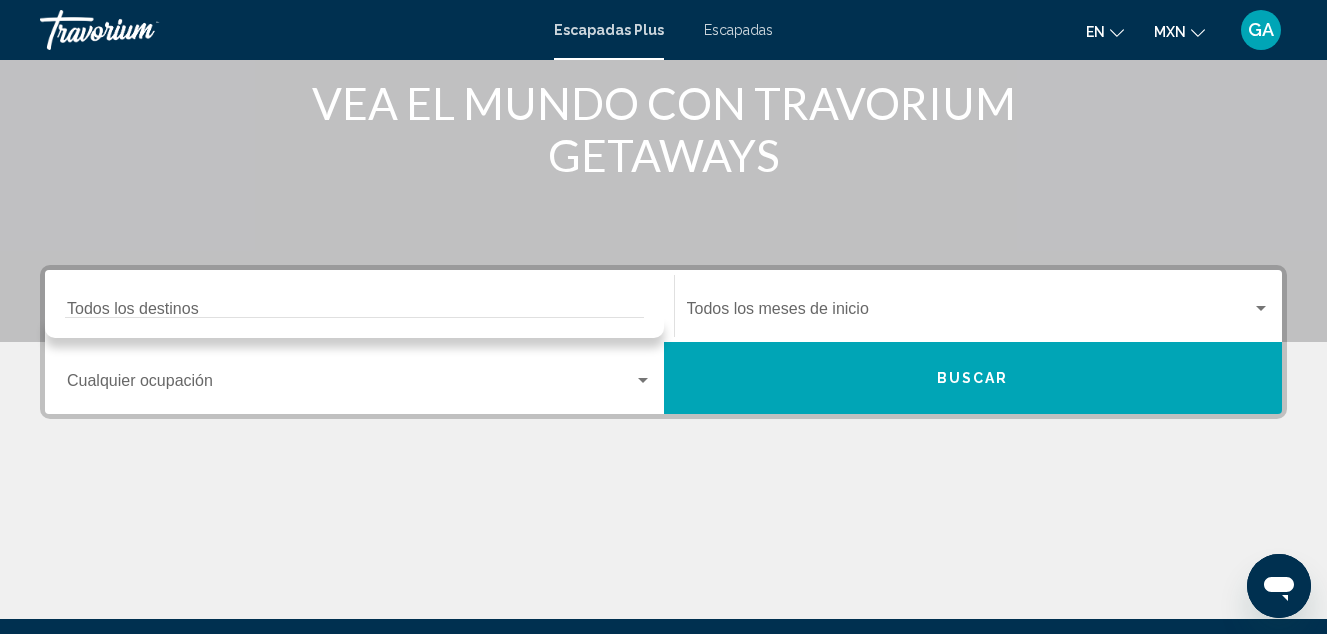 click on "Occupancy Cualquier ocupación" at bounding box center [359, 378] 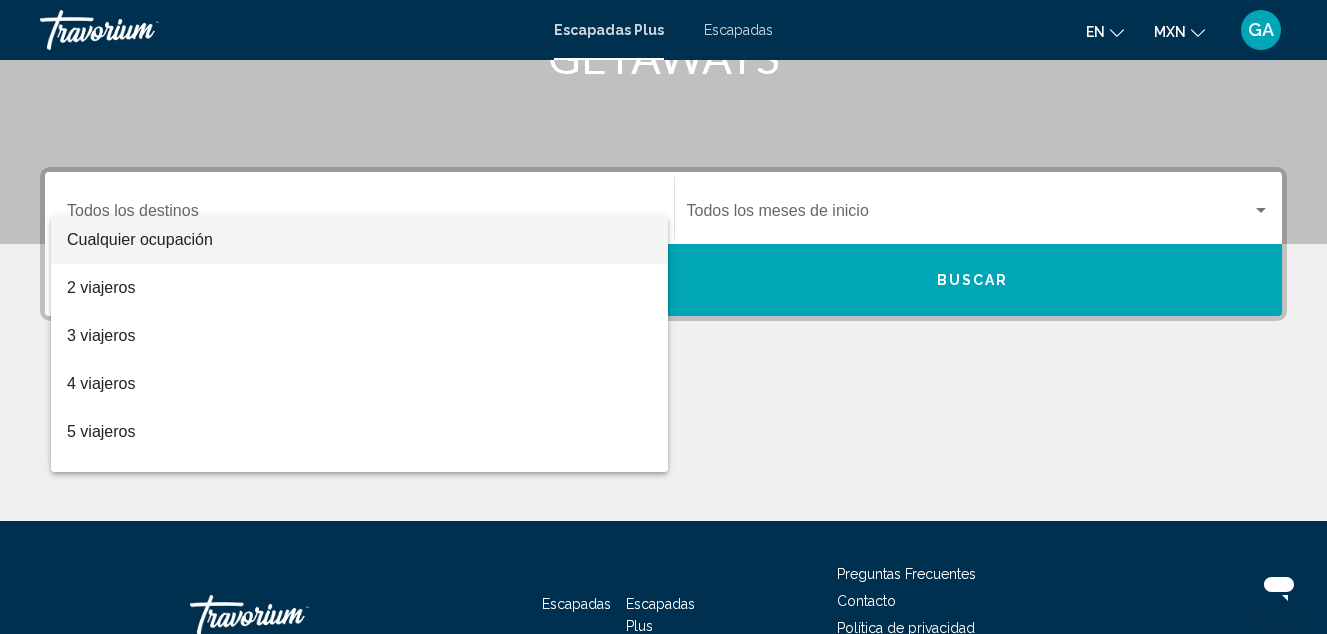 scroll, scrollTop: 458, scrollLeft: 0, axis: vertical 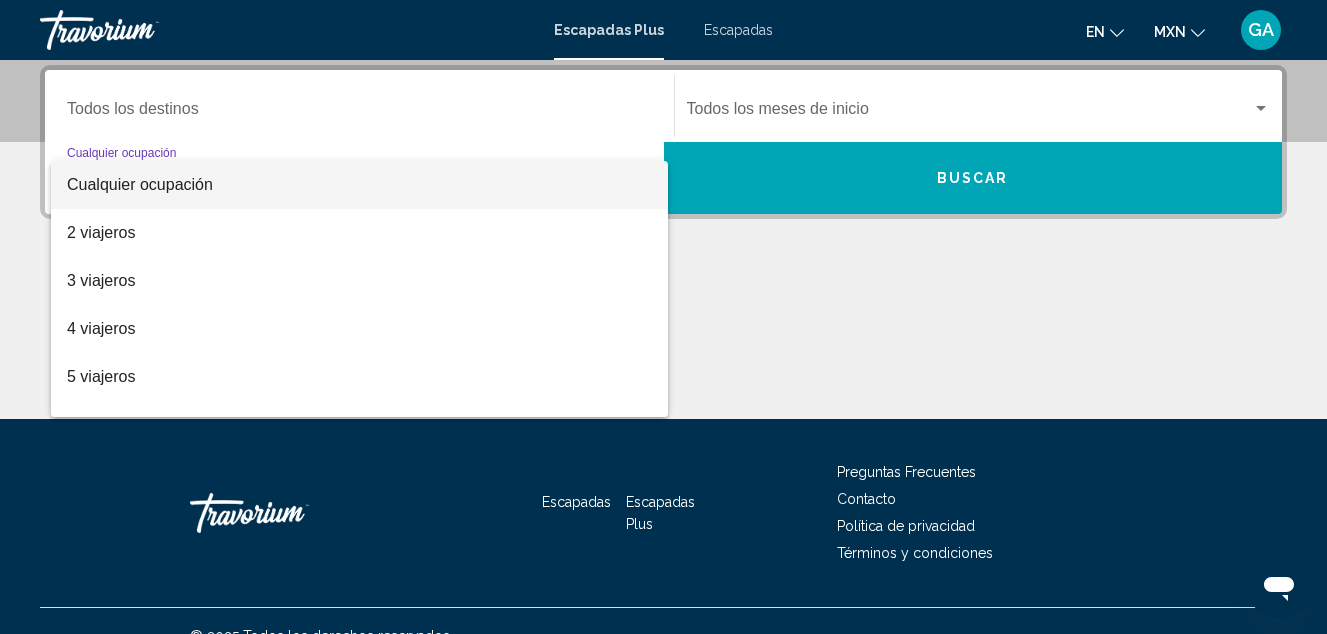 click on "Cualquier ocupación" at bounding box center [140, 184] 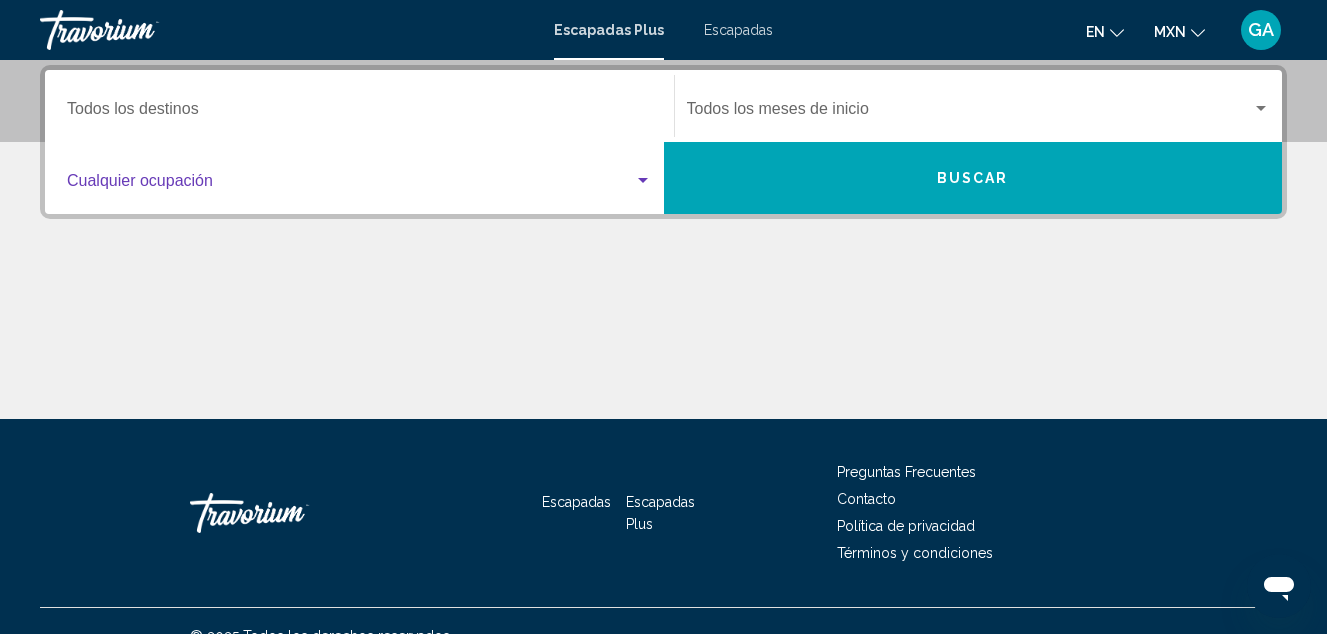 click on "Destination Todos los destinos" at bounding box center [359, 106] 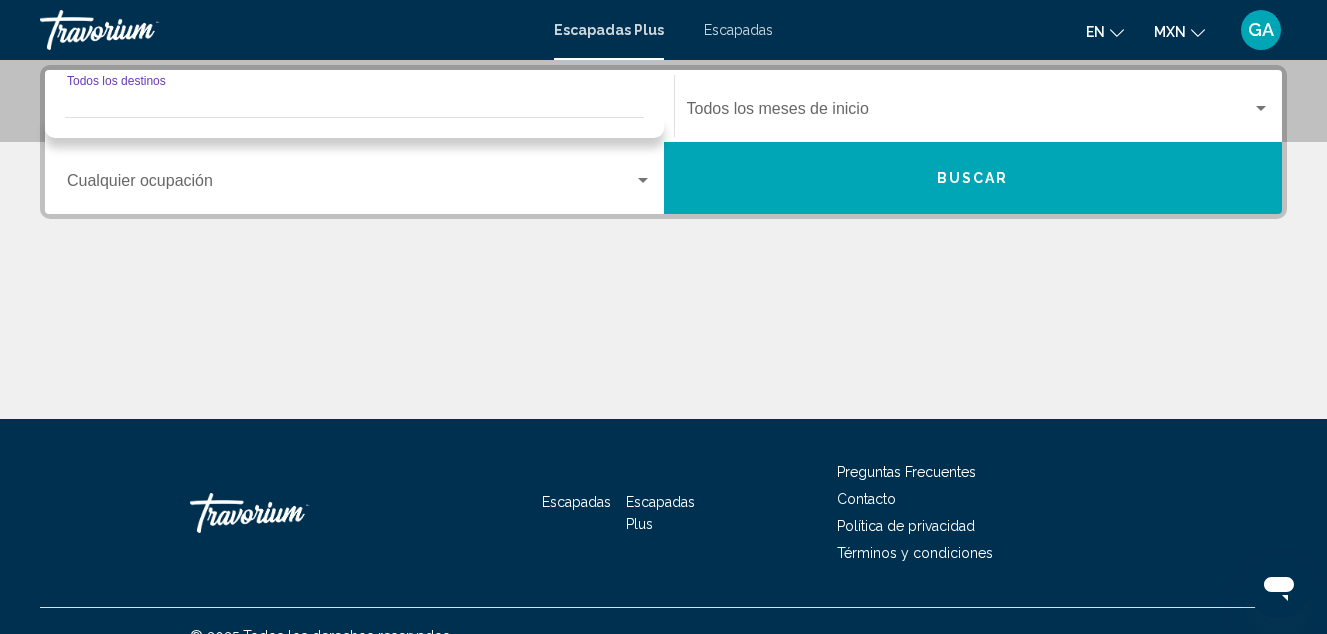 click on "Destination Todos los destinos" at bounding box center (359, 113) 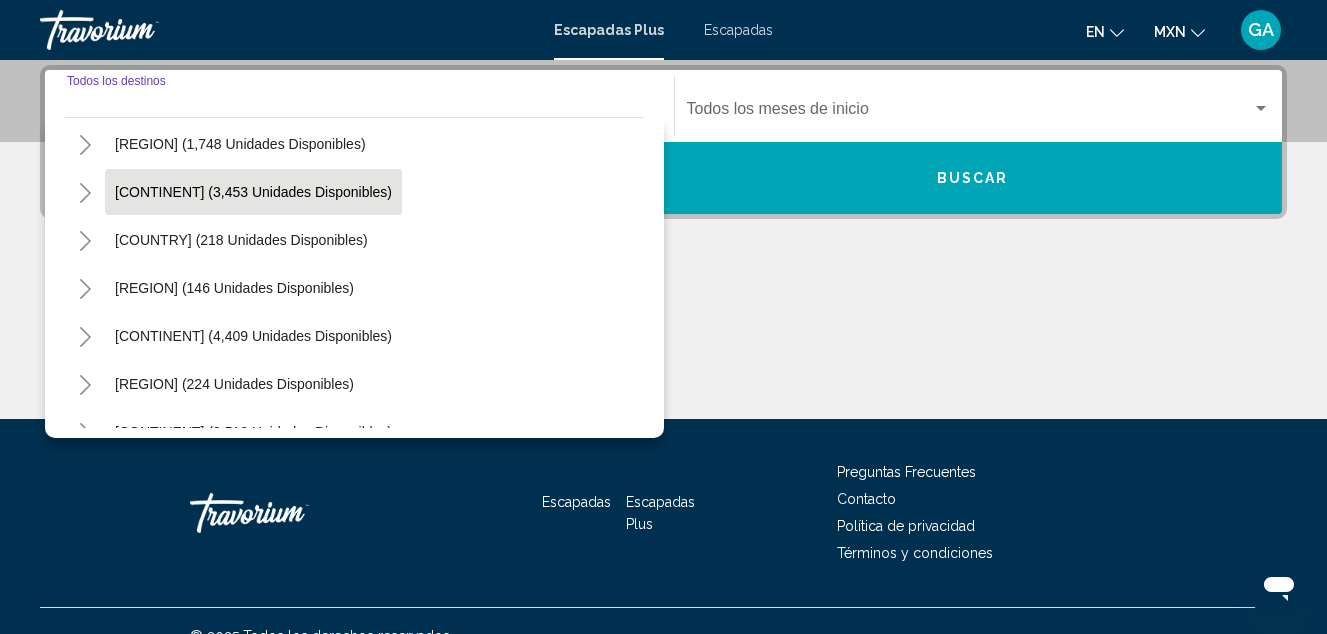 scroll, scrollTop: 324, scrollLeft: 0, axis: vertical 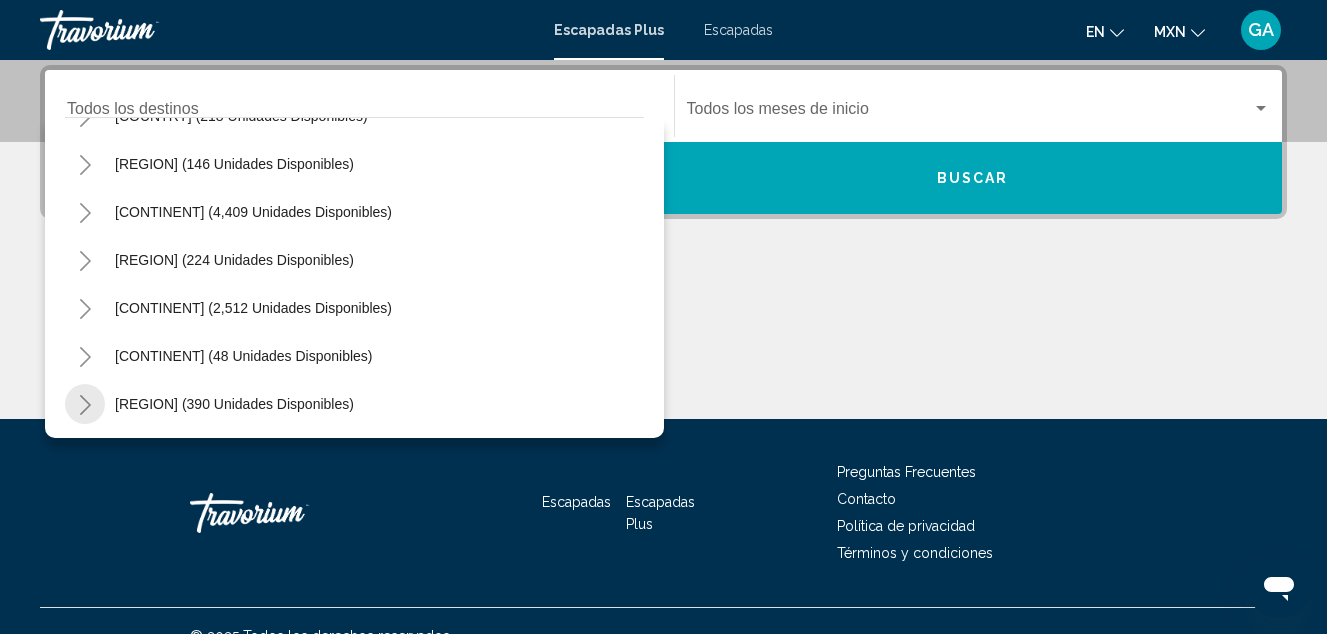 click 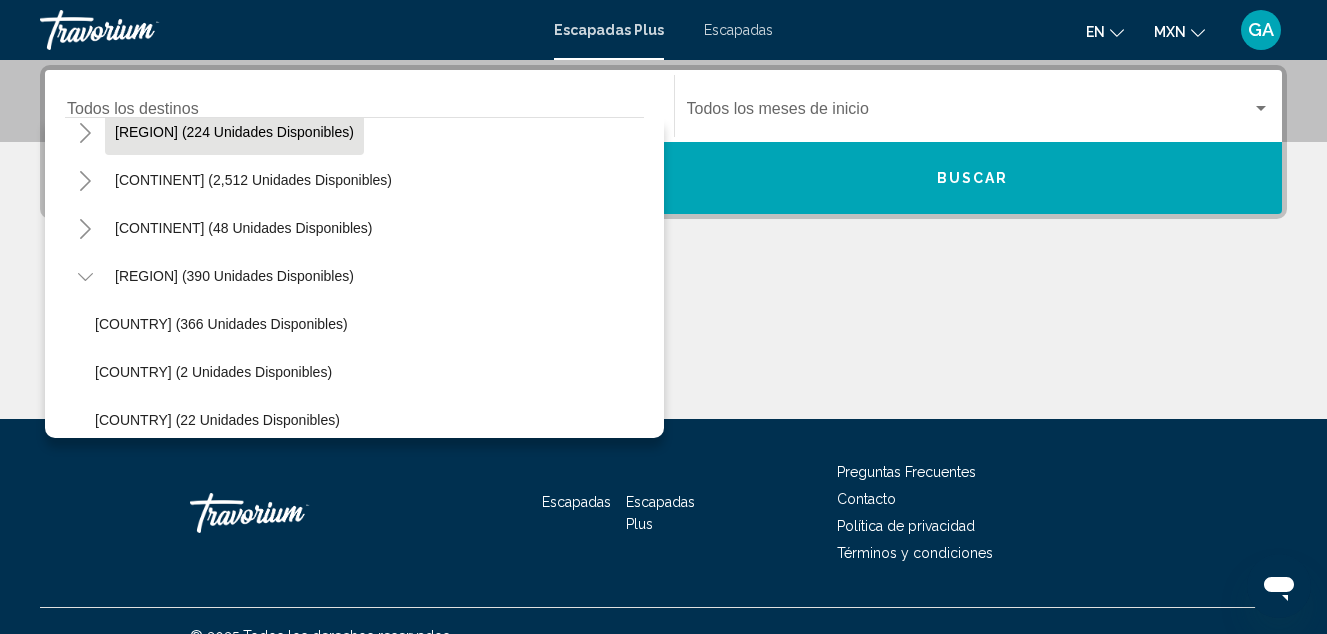 scroll, scrollTop: 468, scrollLeft: 0, axis: vertical 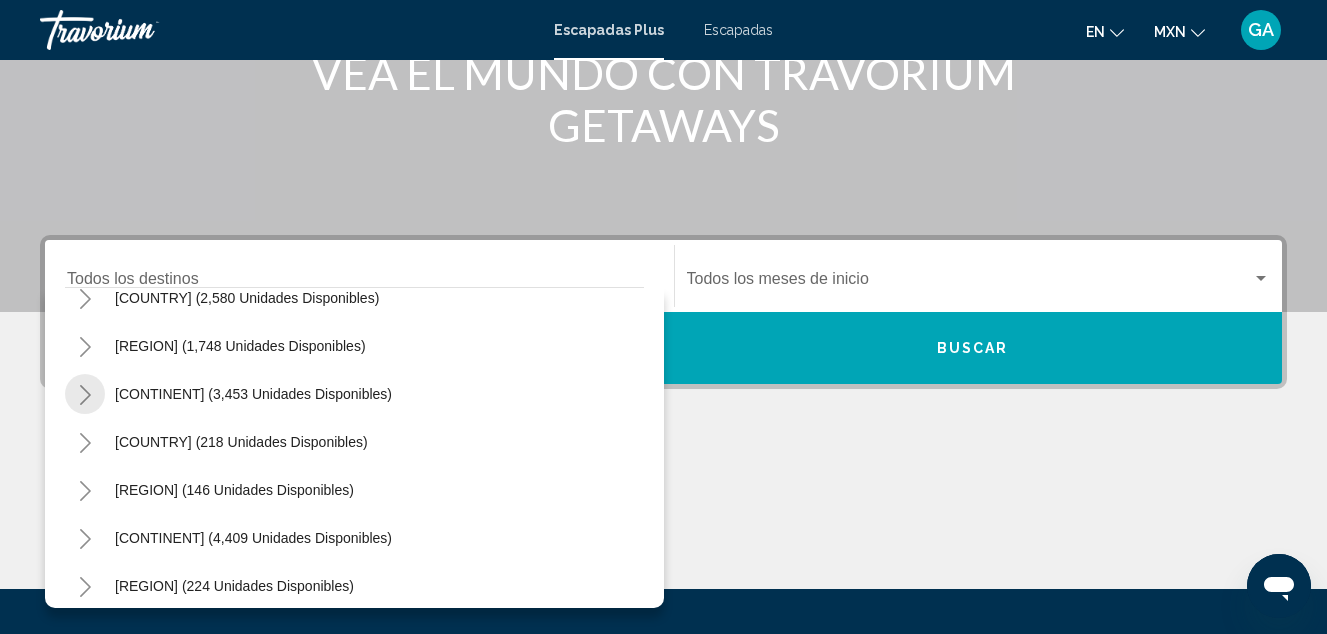click 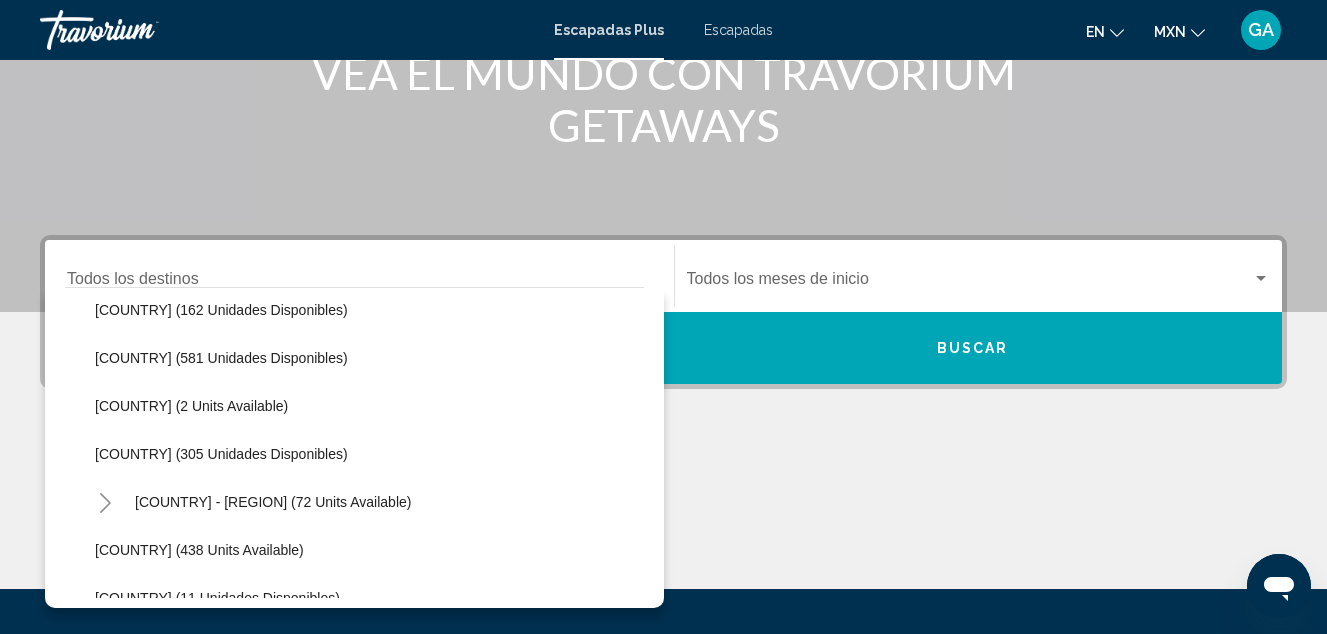 scroll, scrollTop: 668, scrollLeft: 0, axis: vertical 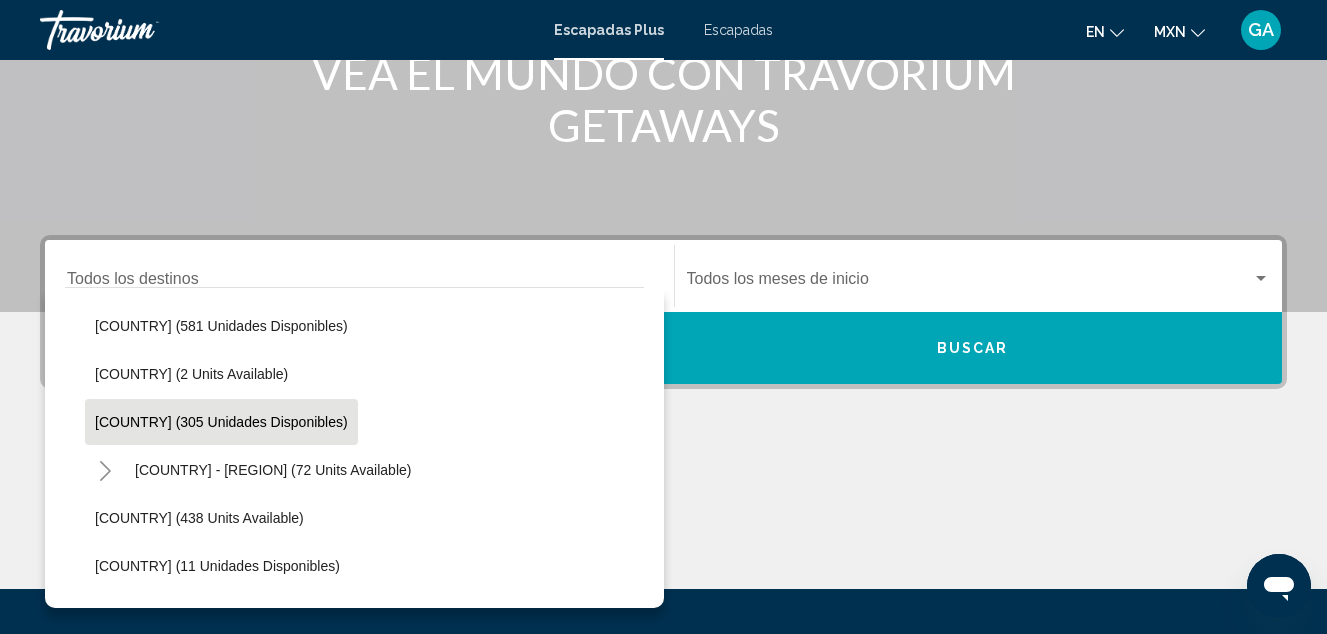 click on "[COUNTRY] (305 unidades disponibles)" 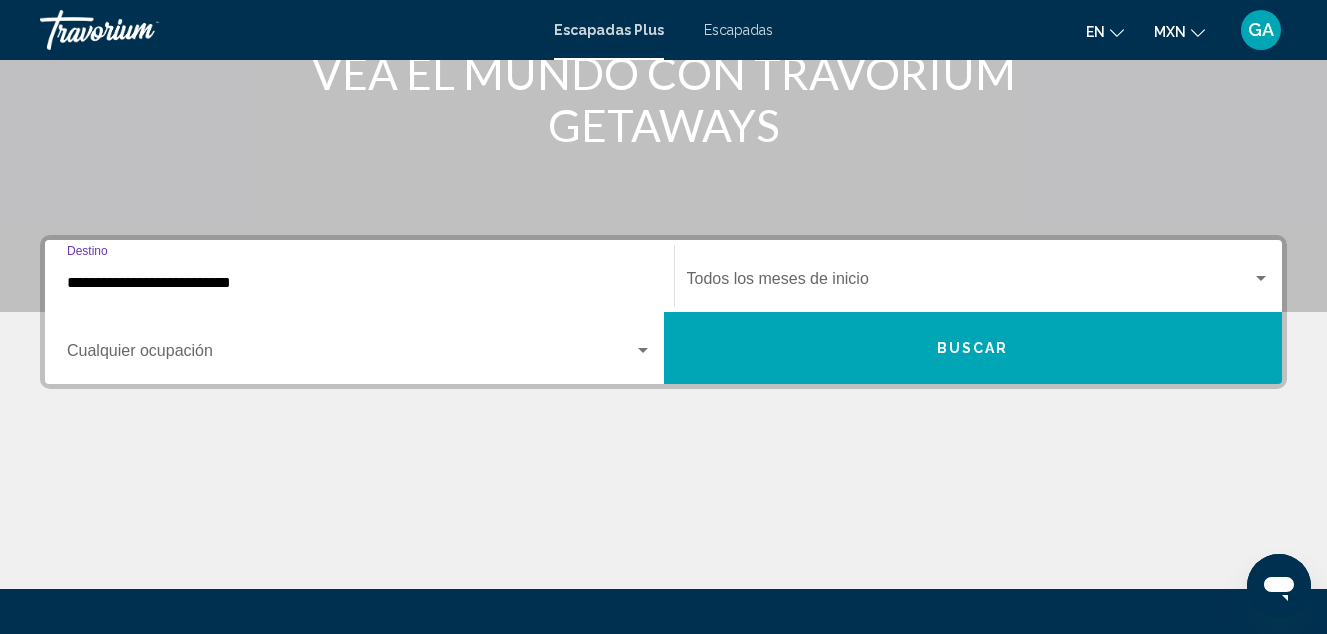 scroll, scrollTop: 458, scrollLeft: 0, axis: vertical 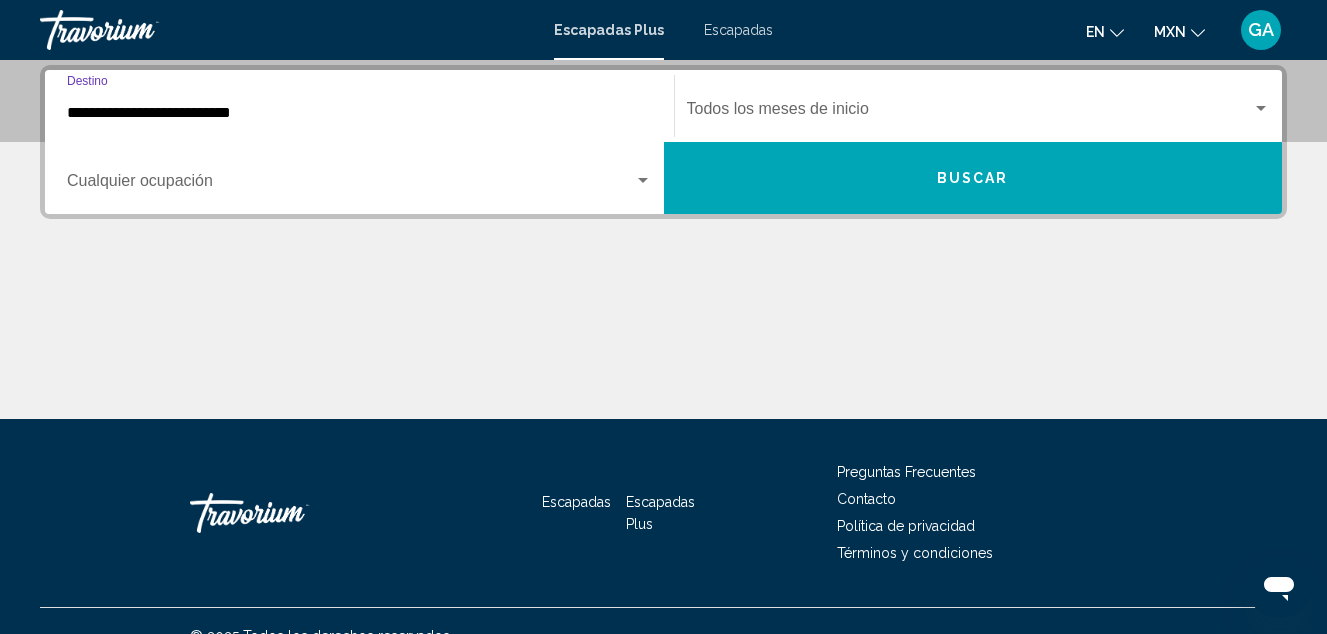 click at bounding box center (970, 113) 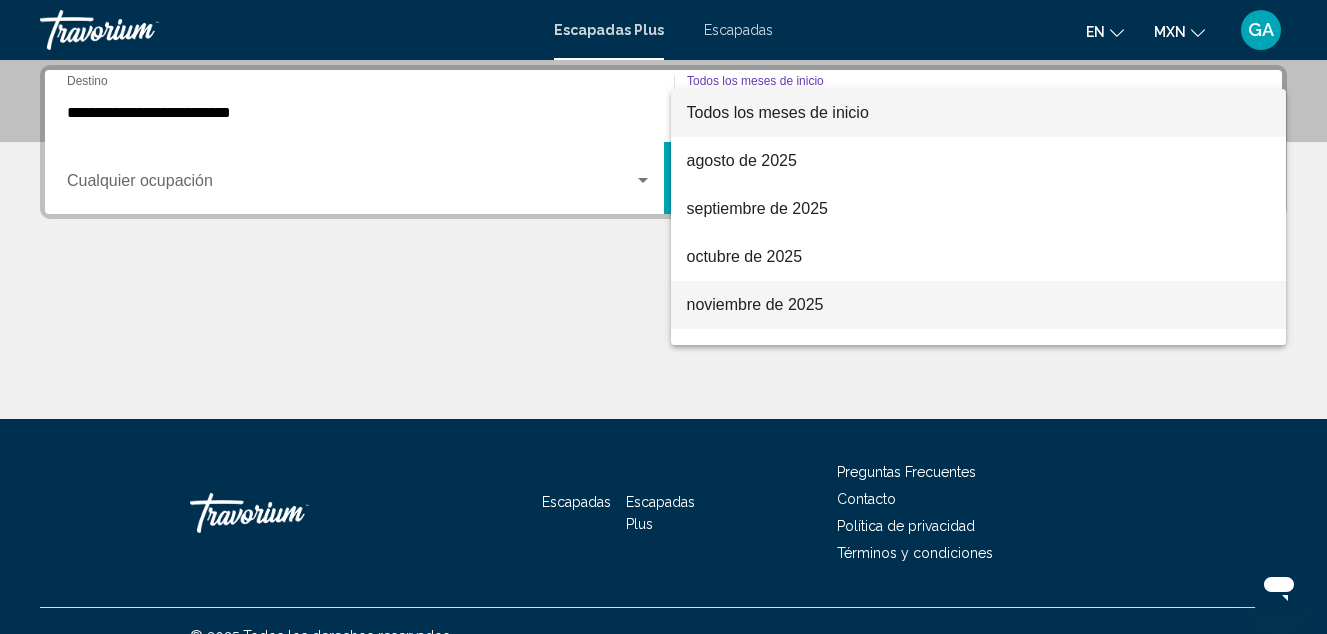 click on "noviembre de 2025" at bounding box center (755, 304) 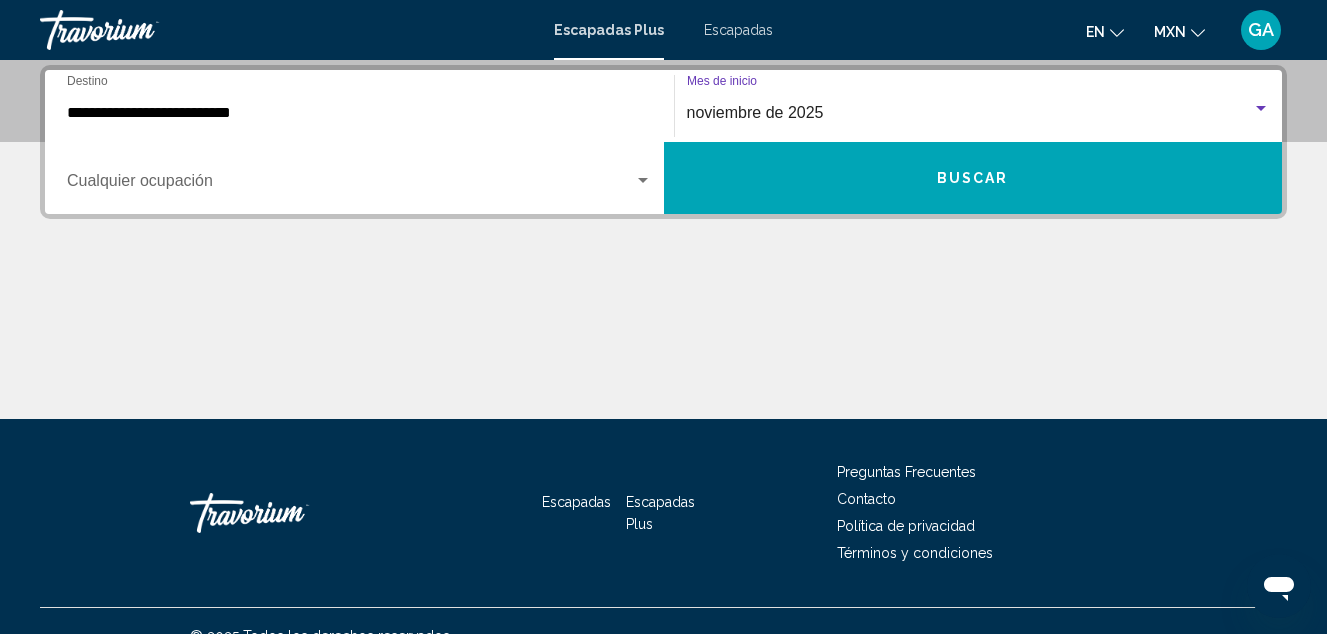 click on "Buscar" at bounding box center [973, 178] 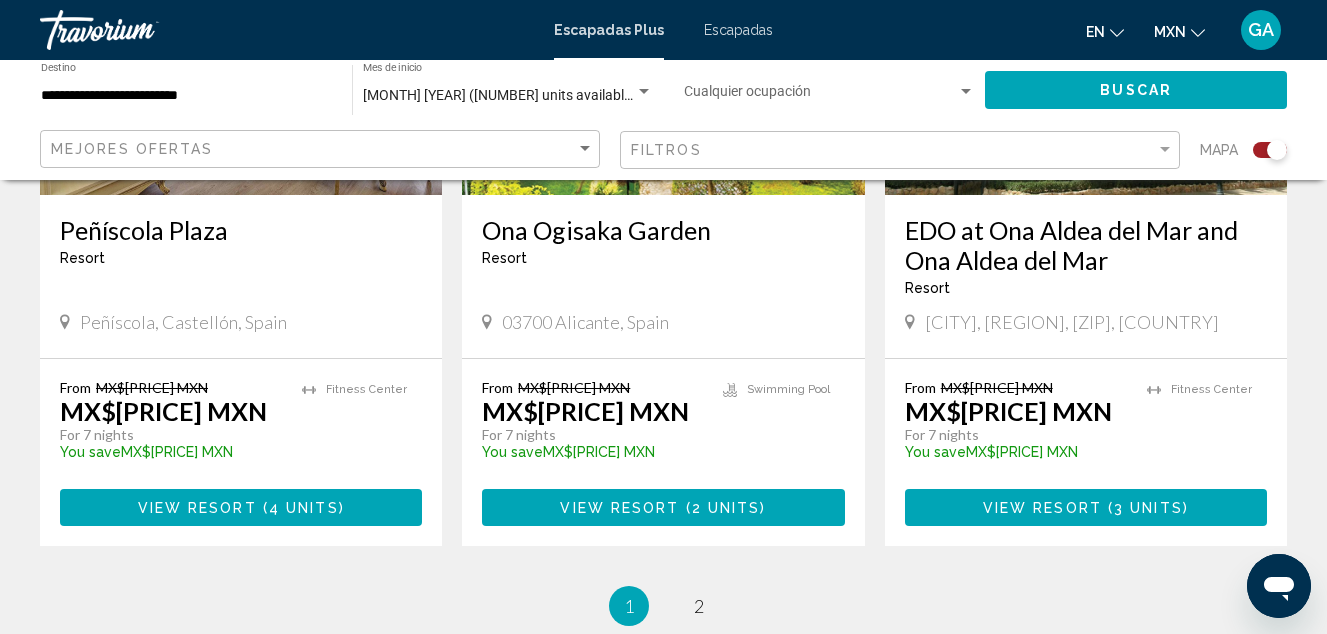scroll, scrollTop: 3400, scrollLeft: 0, axis: vertical 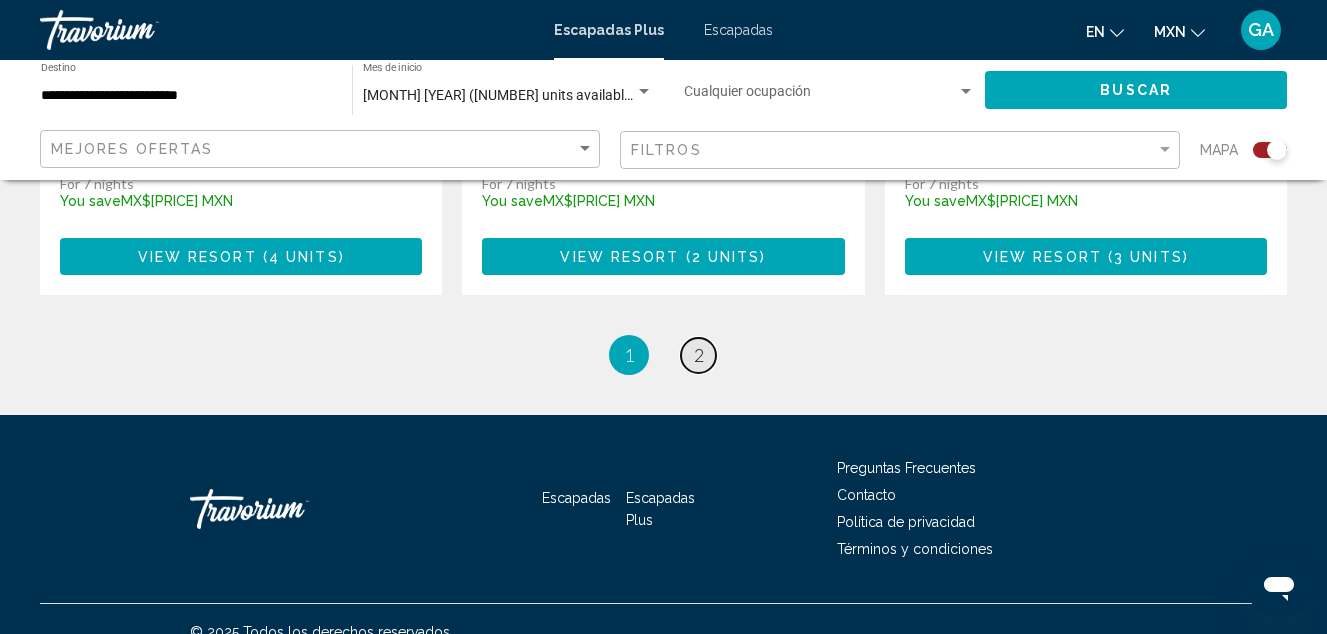 click on "2" at bounding box center (699, 355) 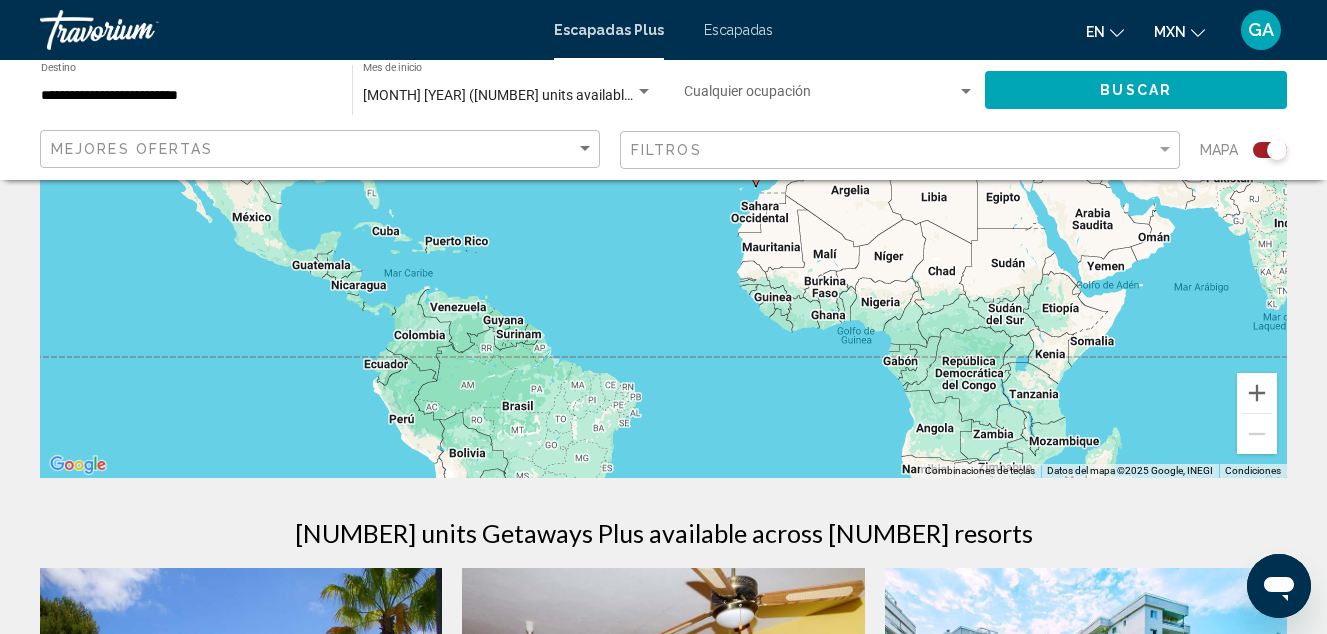 scroll, scrollTop: 300, scrollLeft: 0, axis: vertical 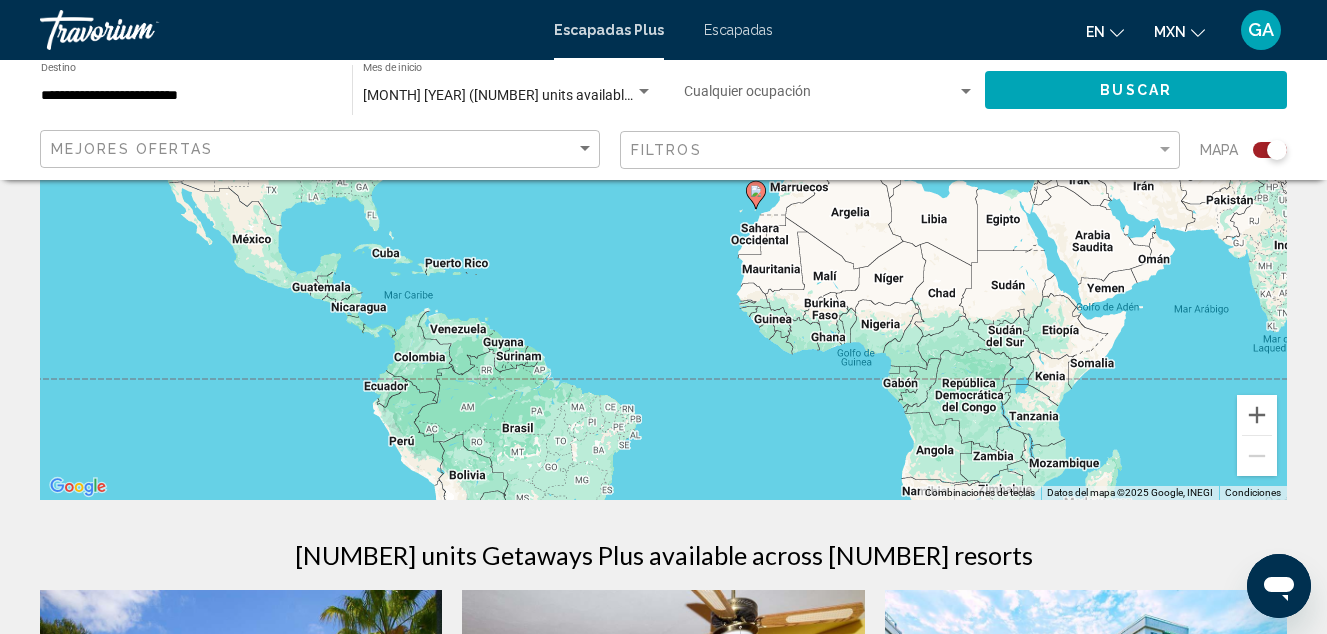 click on "Escapadas" at bounding box center [738, 30] 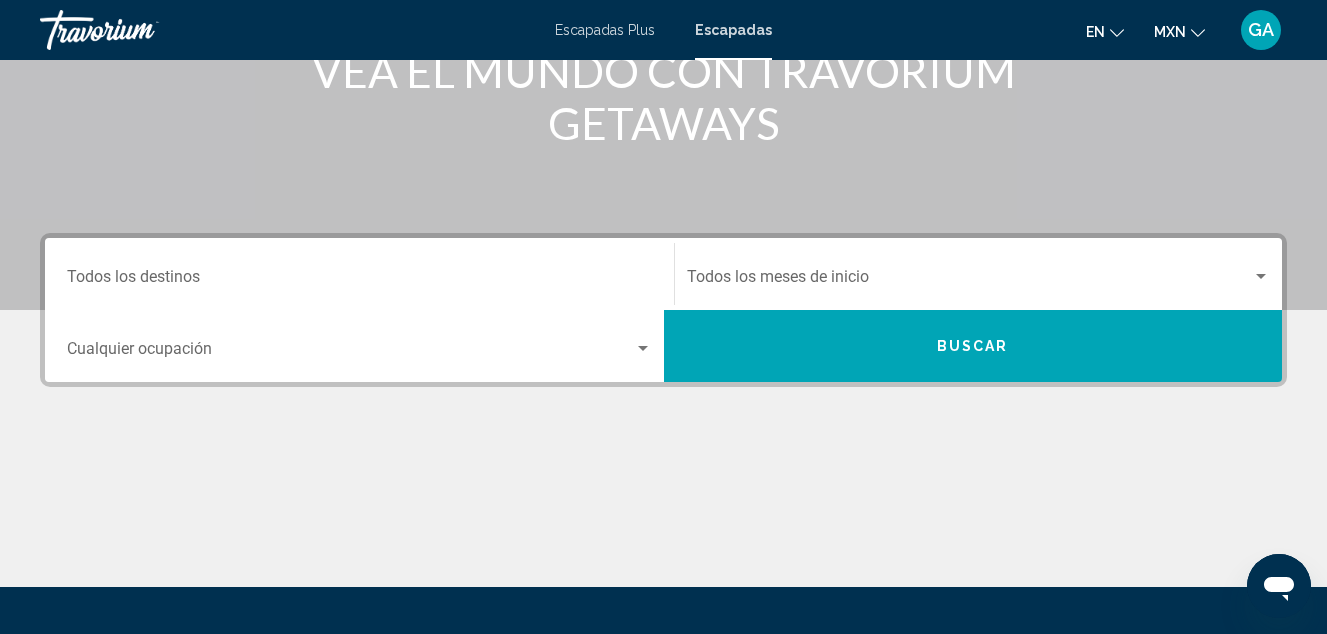 scroll, scrollTop: 300, scrollLeft: 0, axis: vertical 